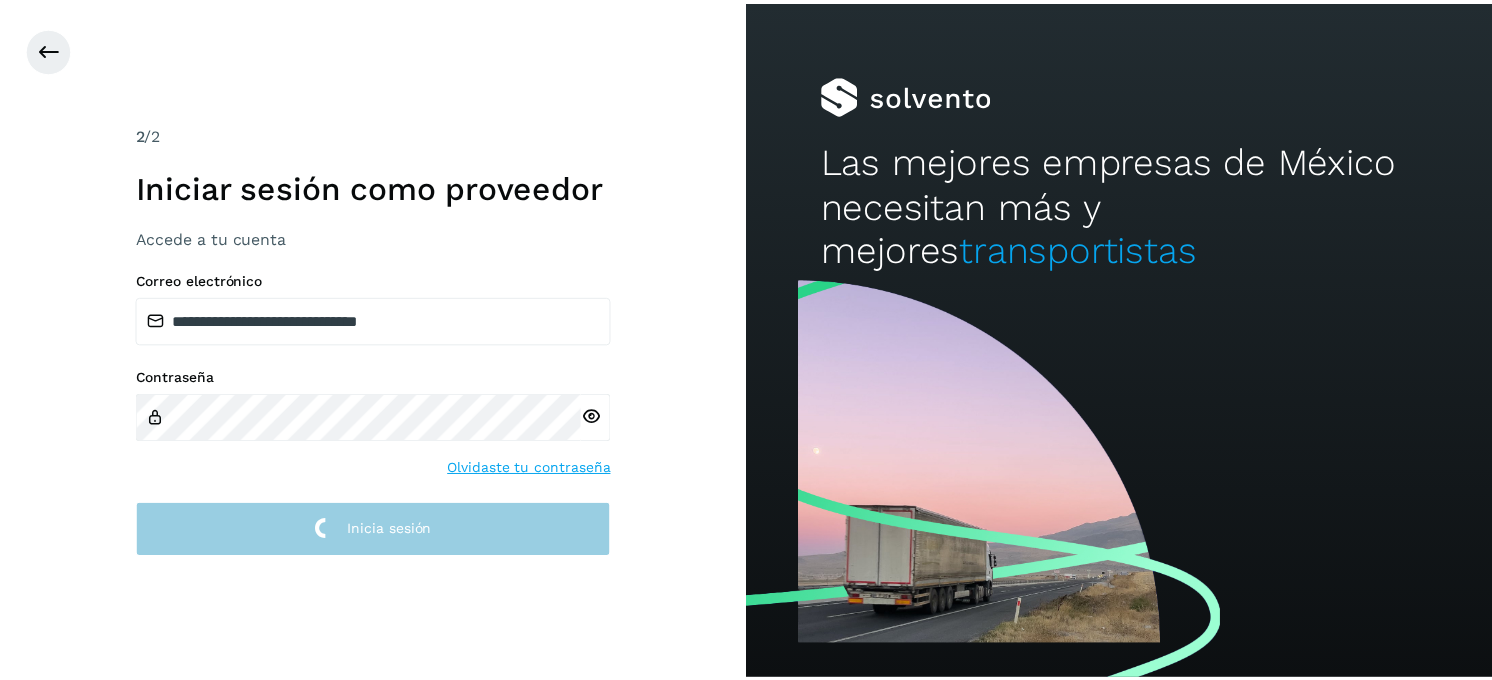 scroll, scrollTop: 0, scrollLeft: 0, axis: both 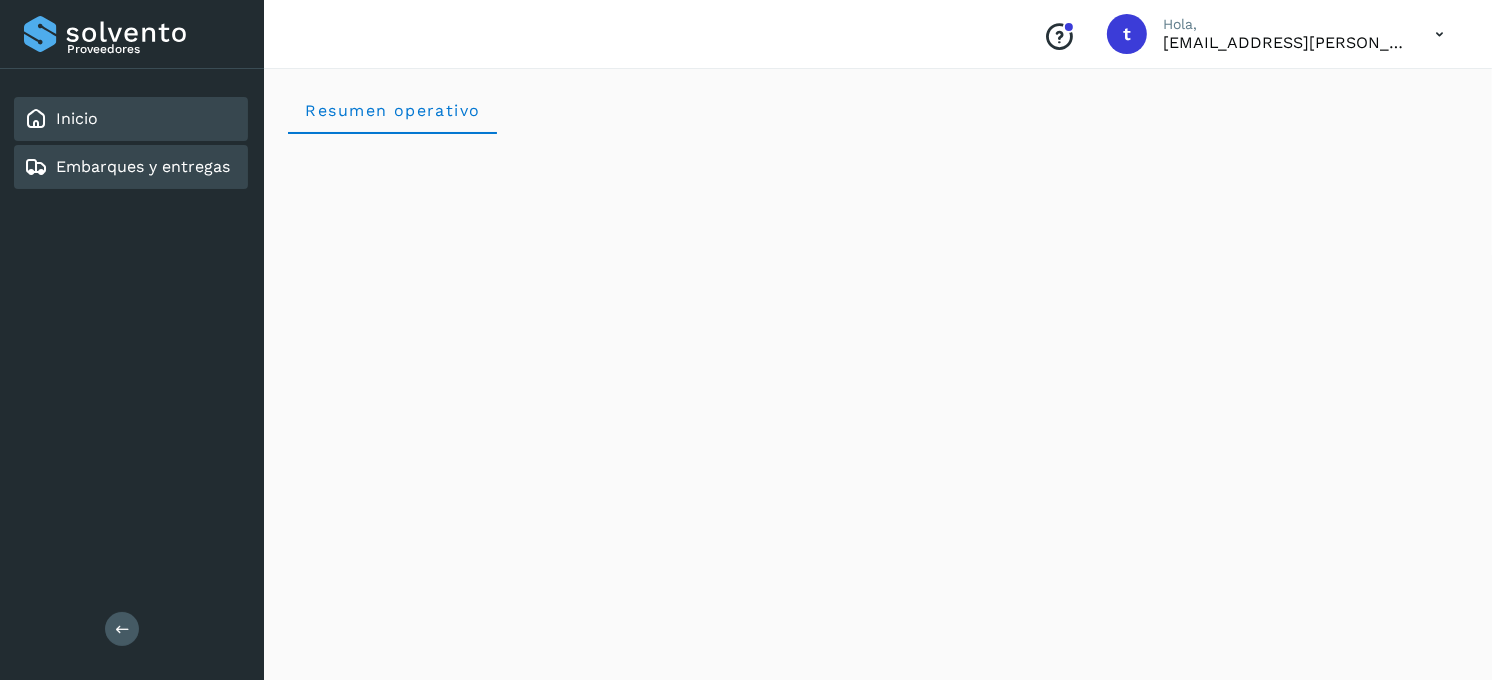 click on "Embarques y entregas" at bounding box center [143, 166] 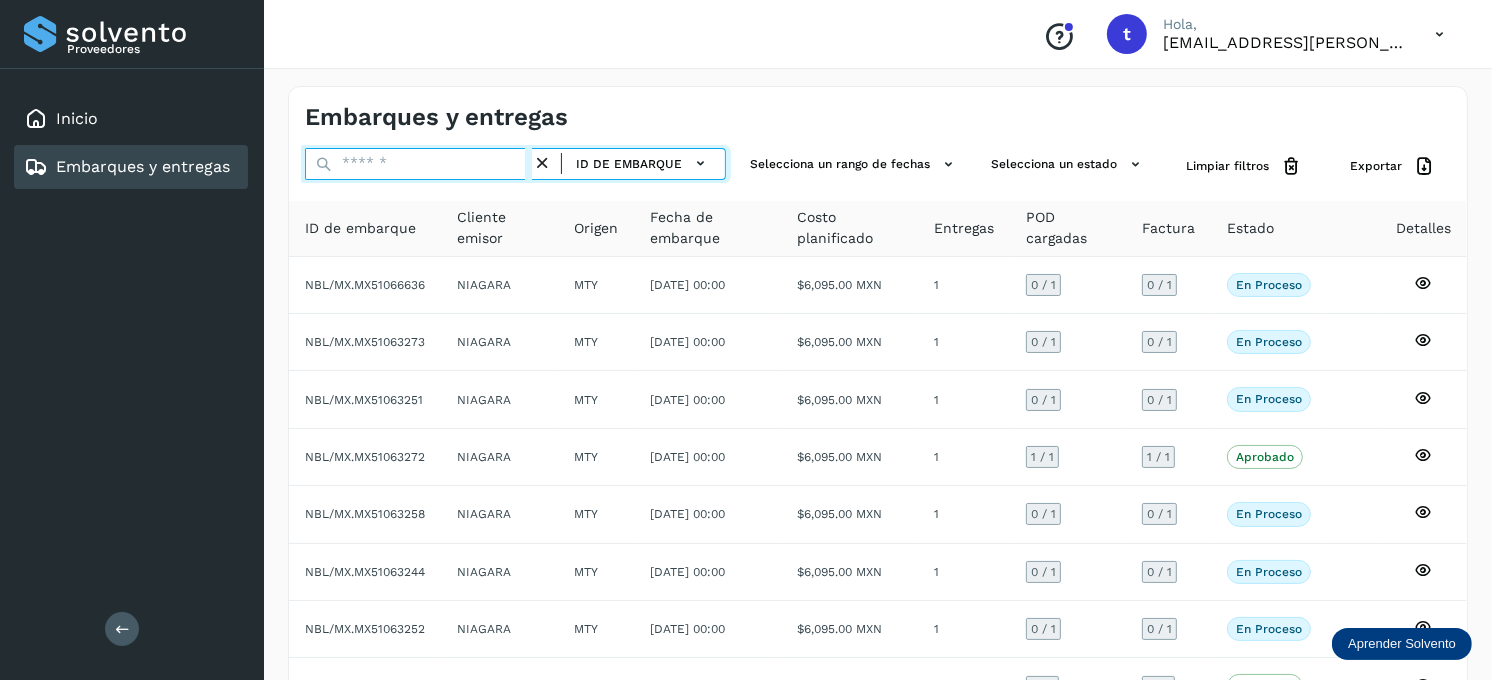 click at bounding box center (418, 164) 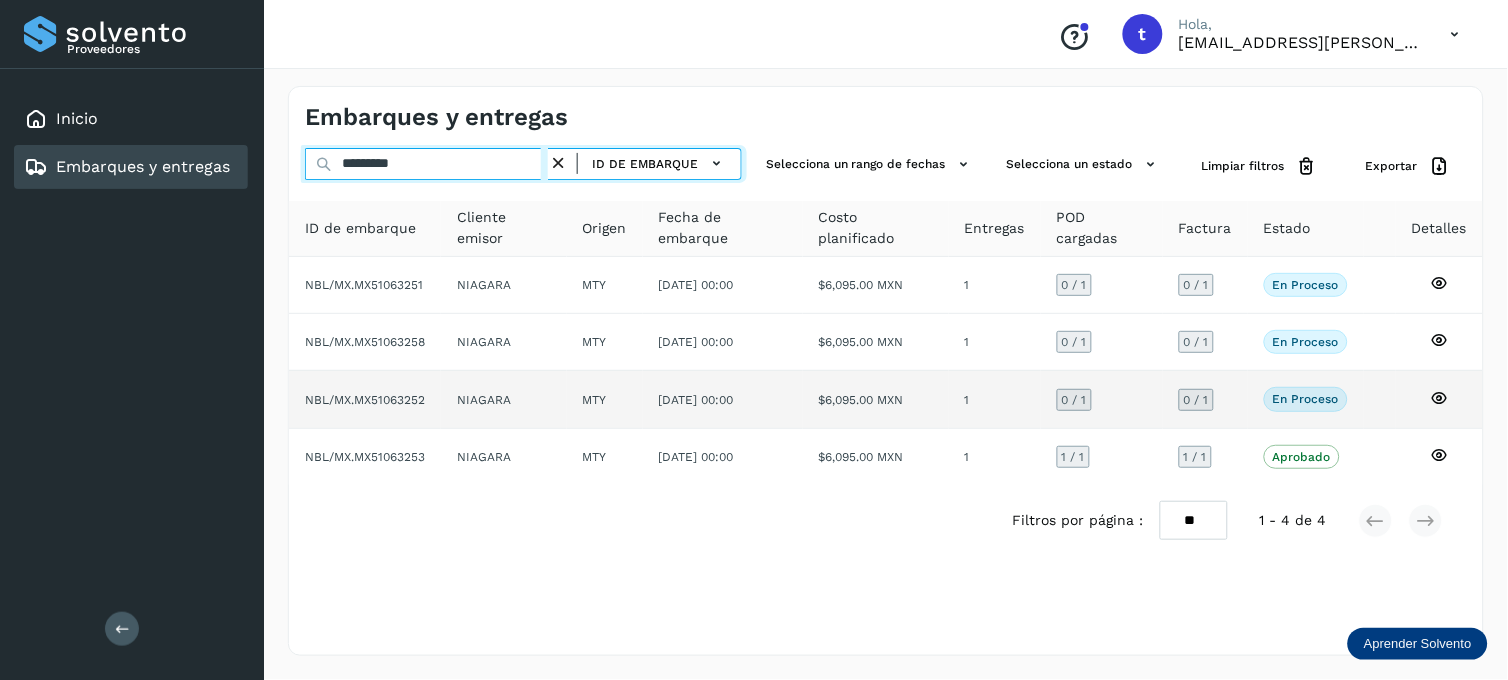 type on "*********" 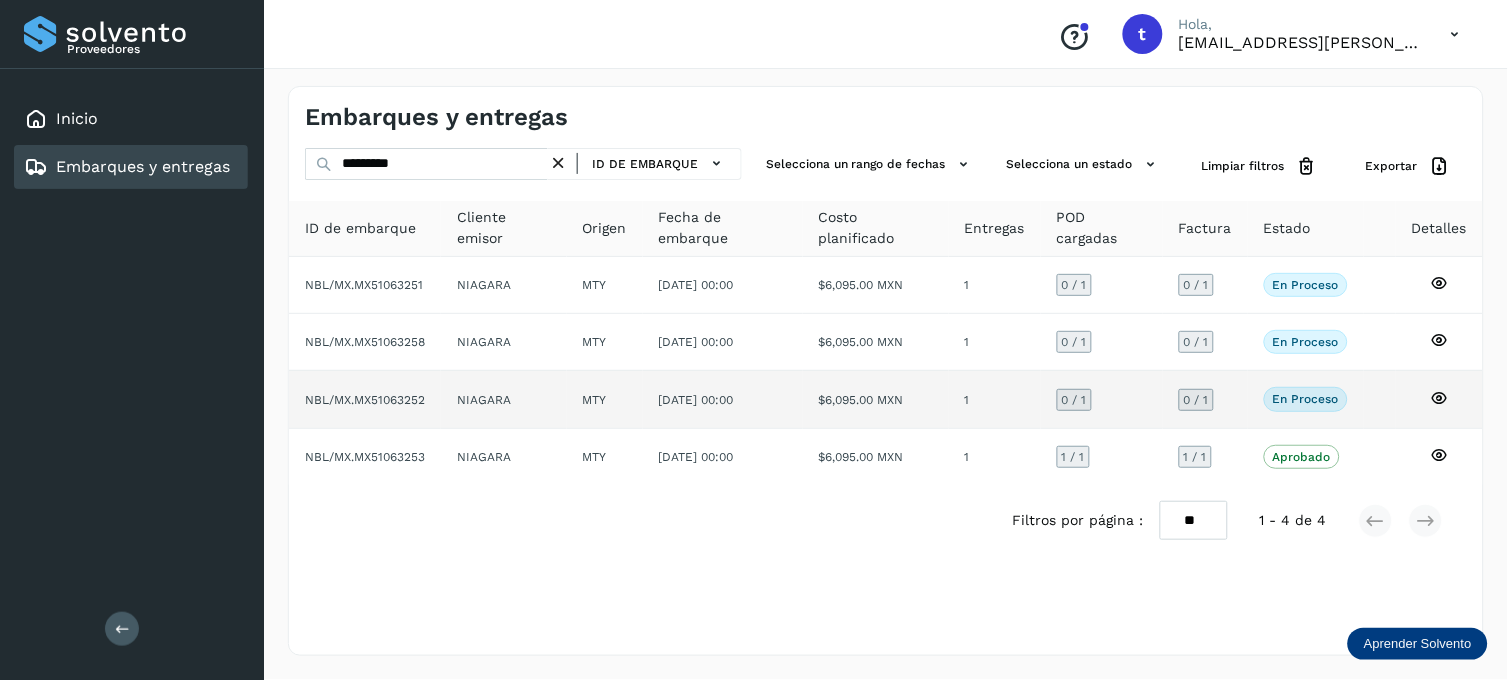 click 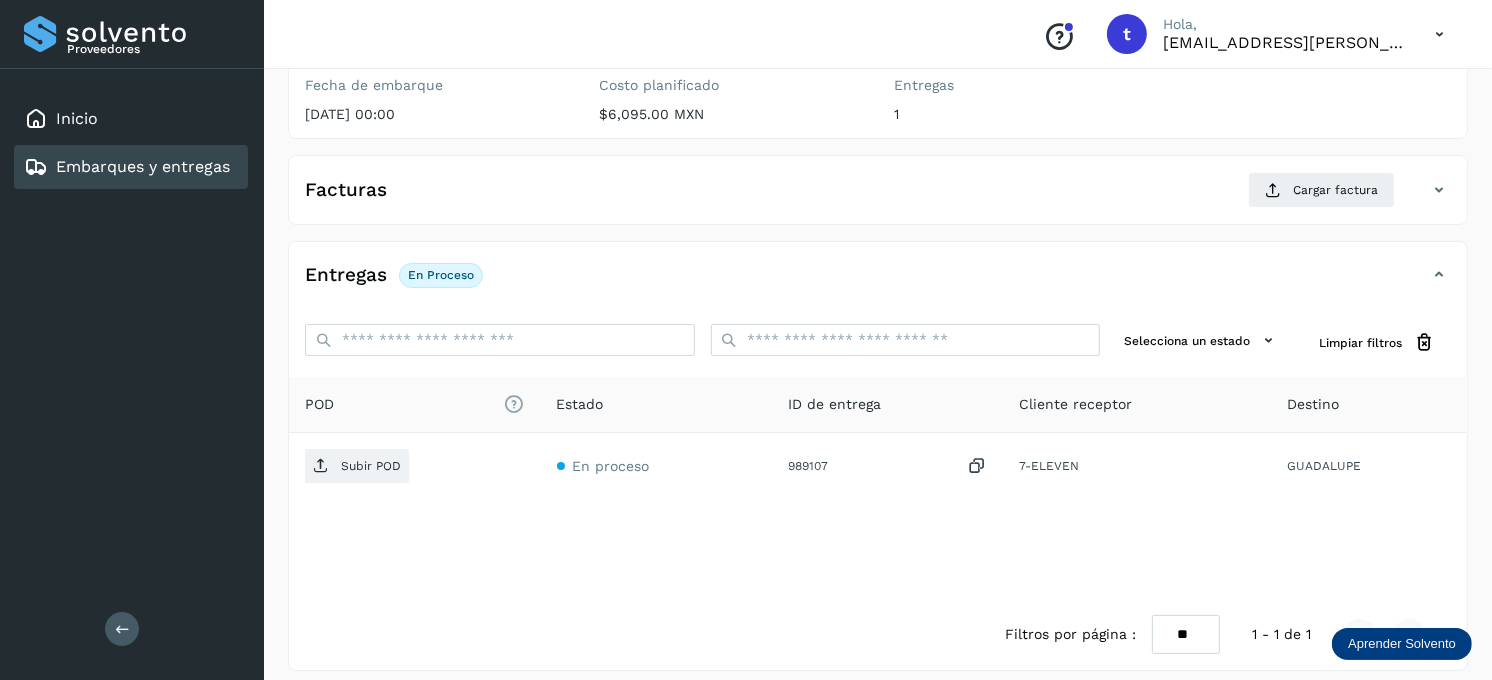 scroll, scrollTop: 270, scrollLeft: 0, axis: vertical 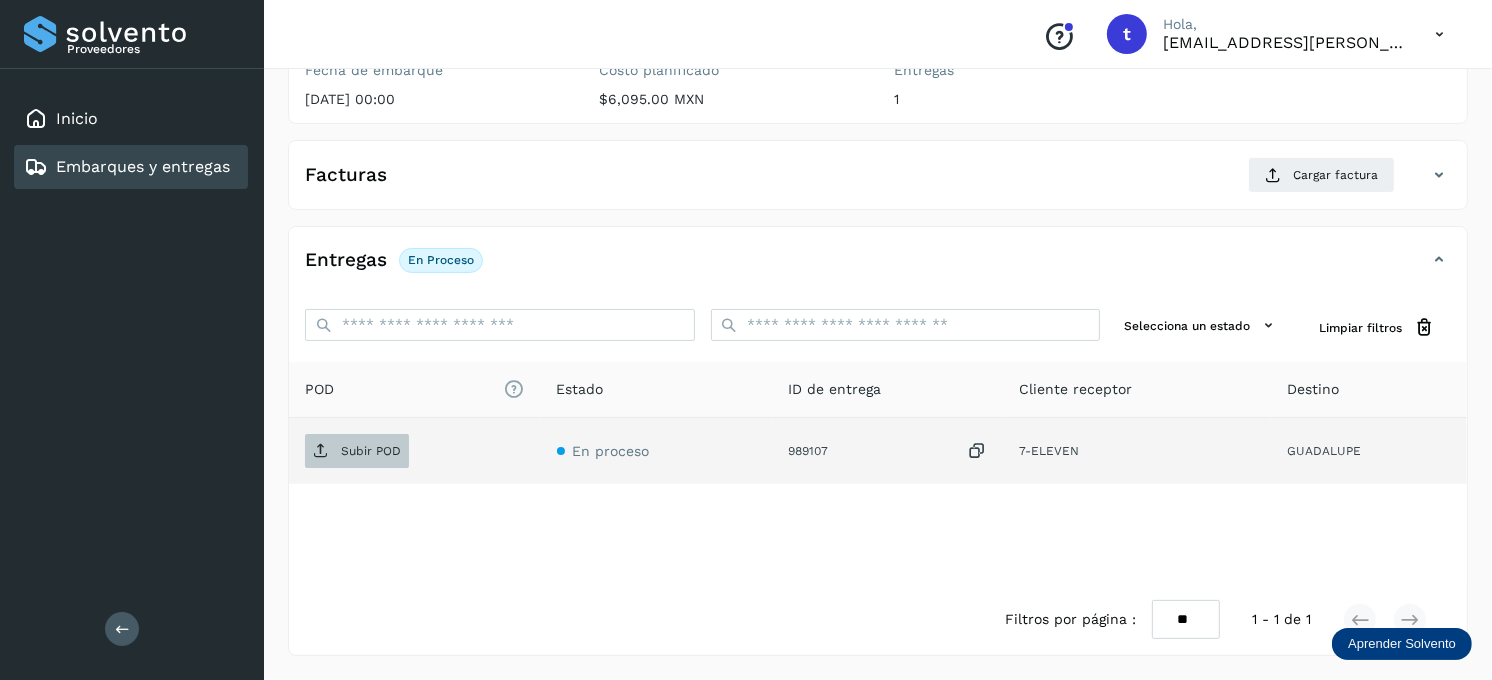 click on "Subir POD" at bounding box center (371, 451) 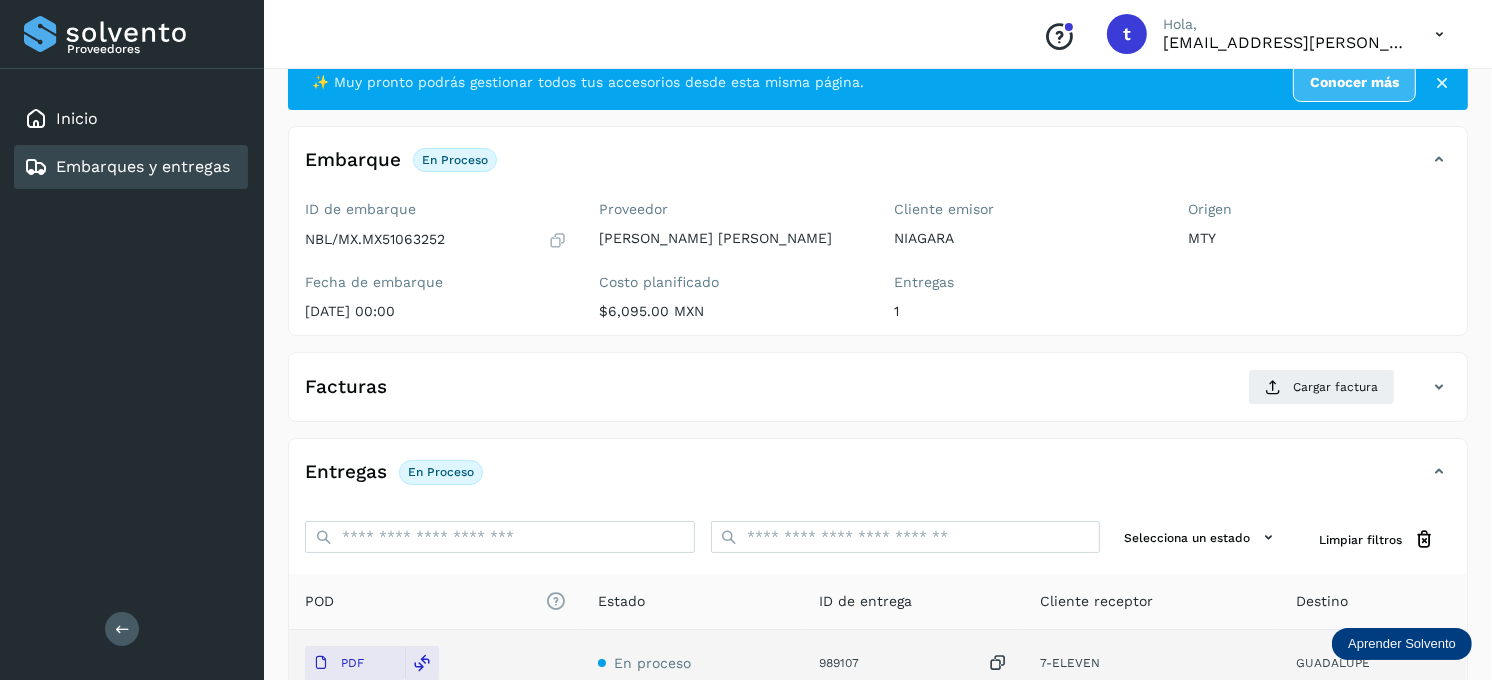 scroll, scrollTop: 0, scrollLeft: 0, axis: both 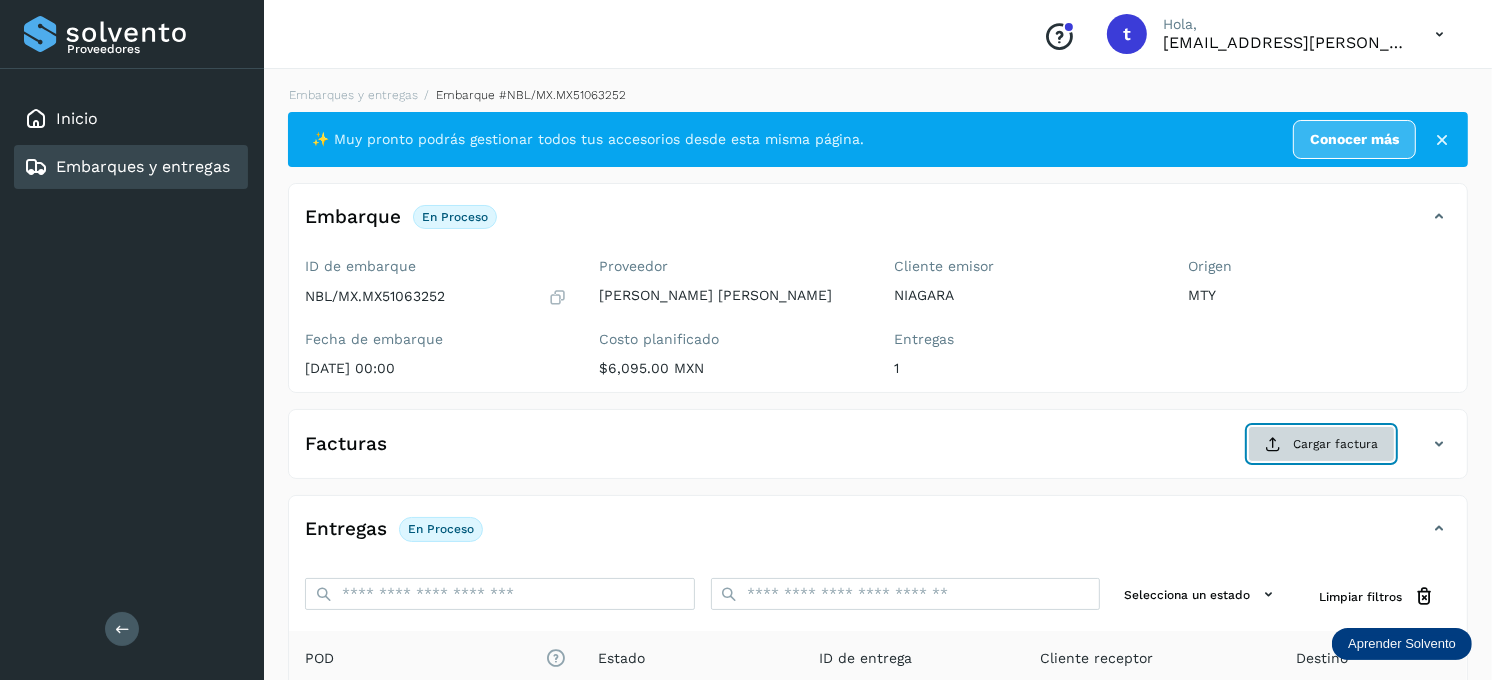 click on "Cargar factura" 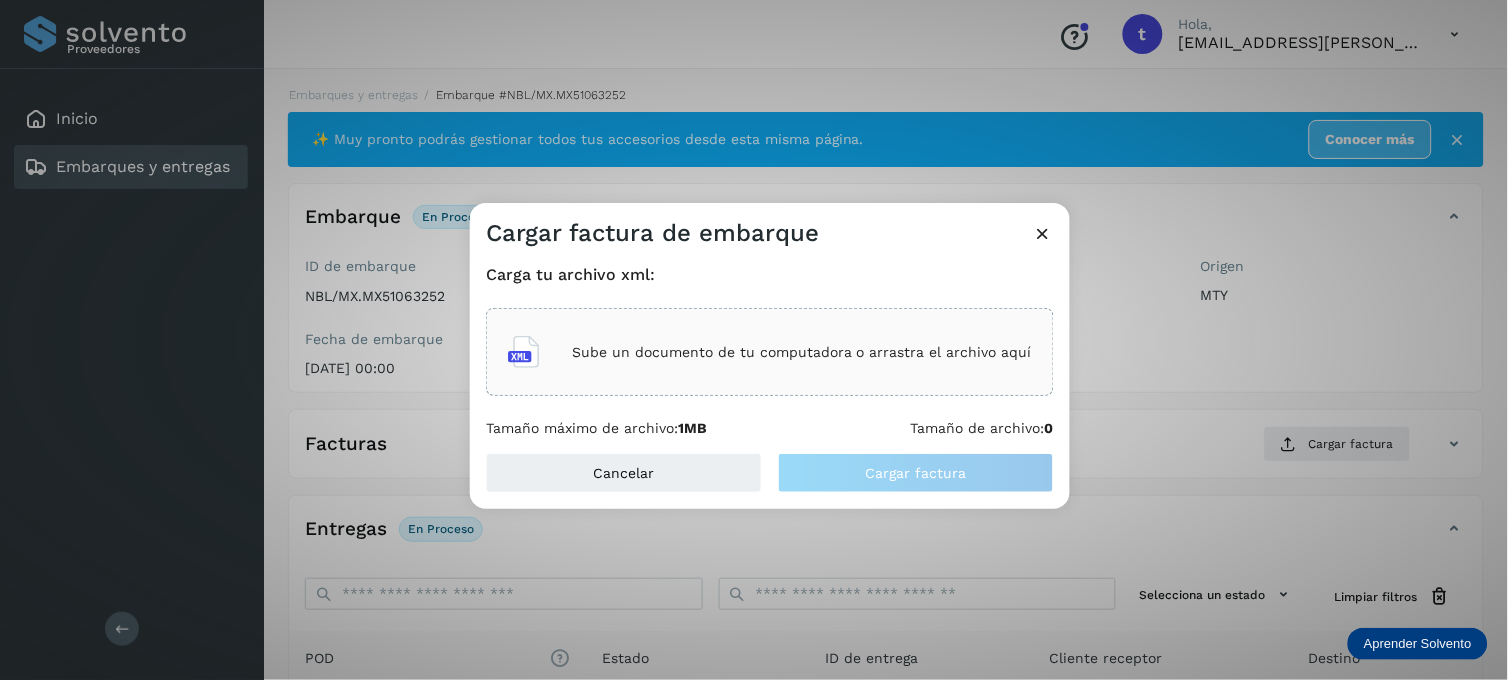 click on "Sube un documento de tu computadora o arrastra el archivo aquí" 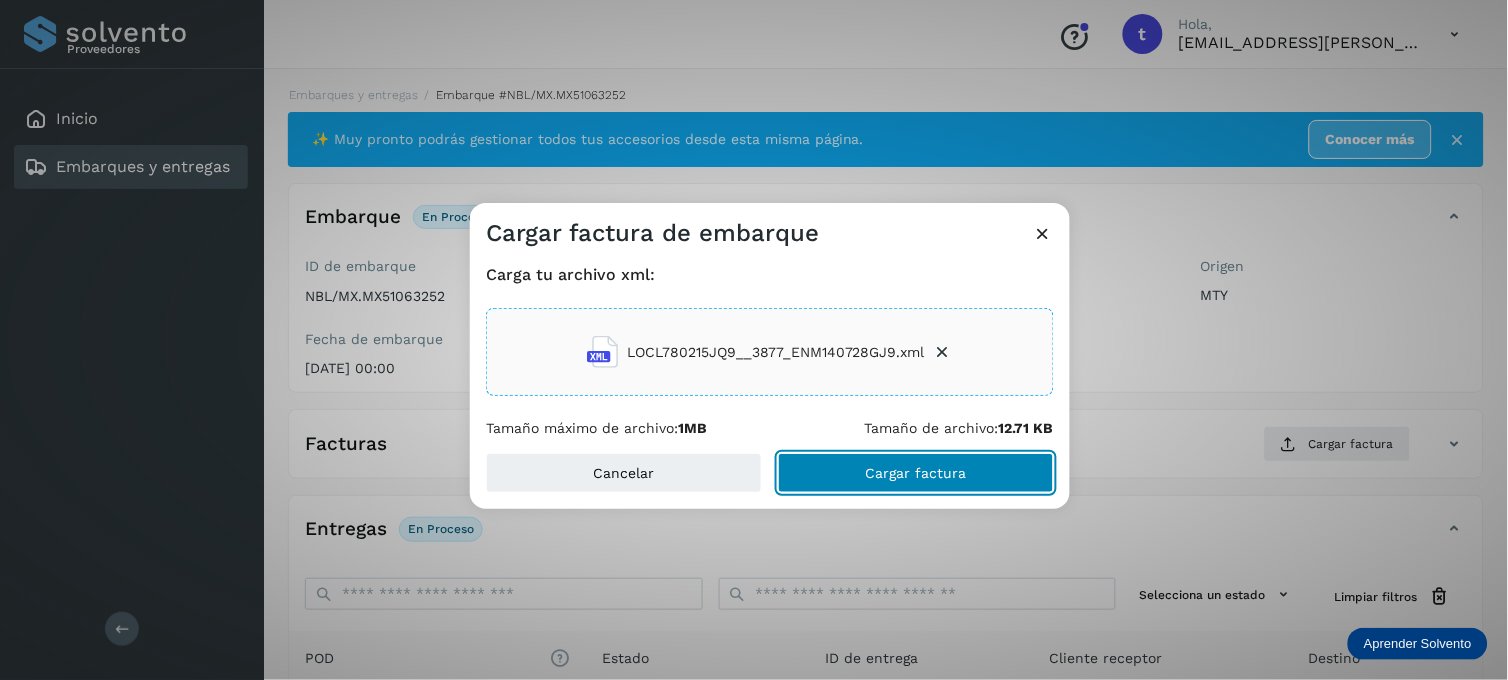 click on "Cargar factura" 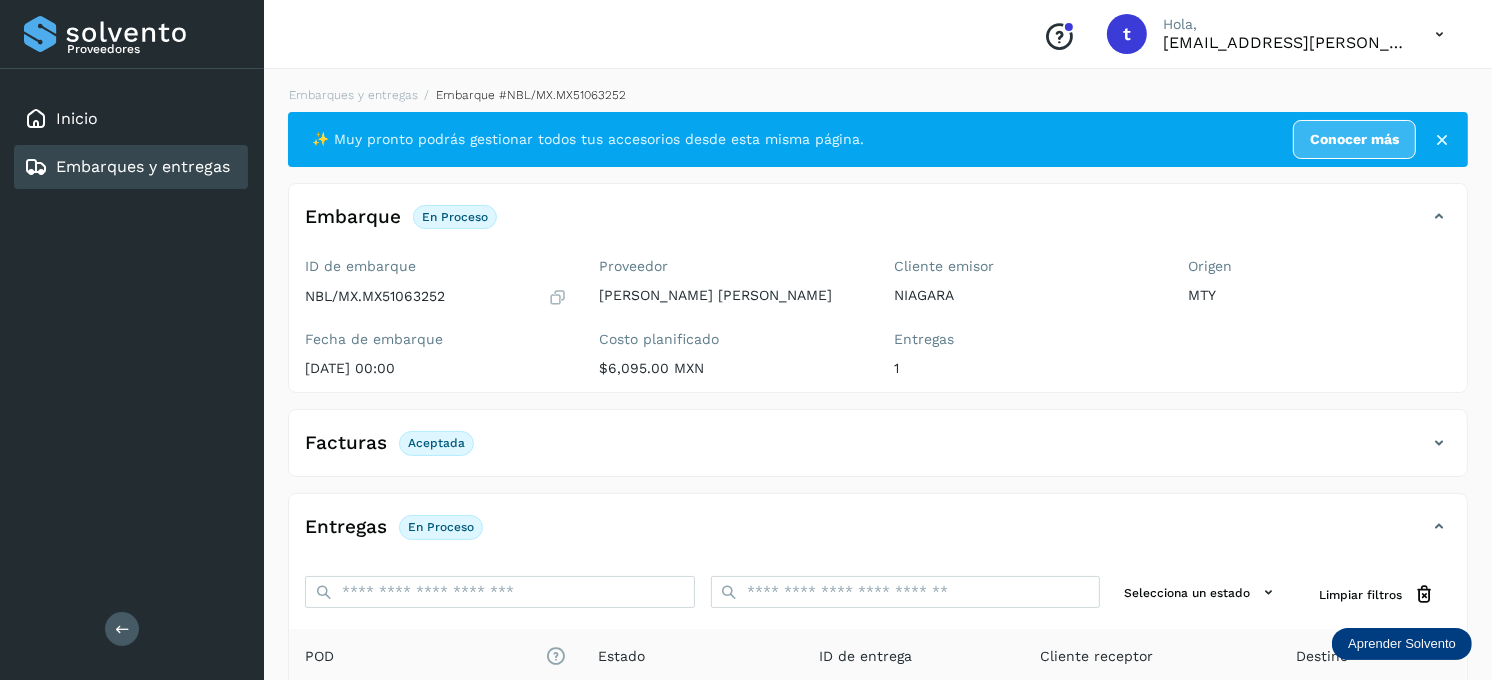 click on "Embarques y entregas" at bounding box center [143, 166] 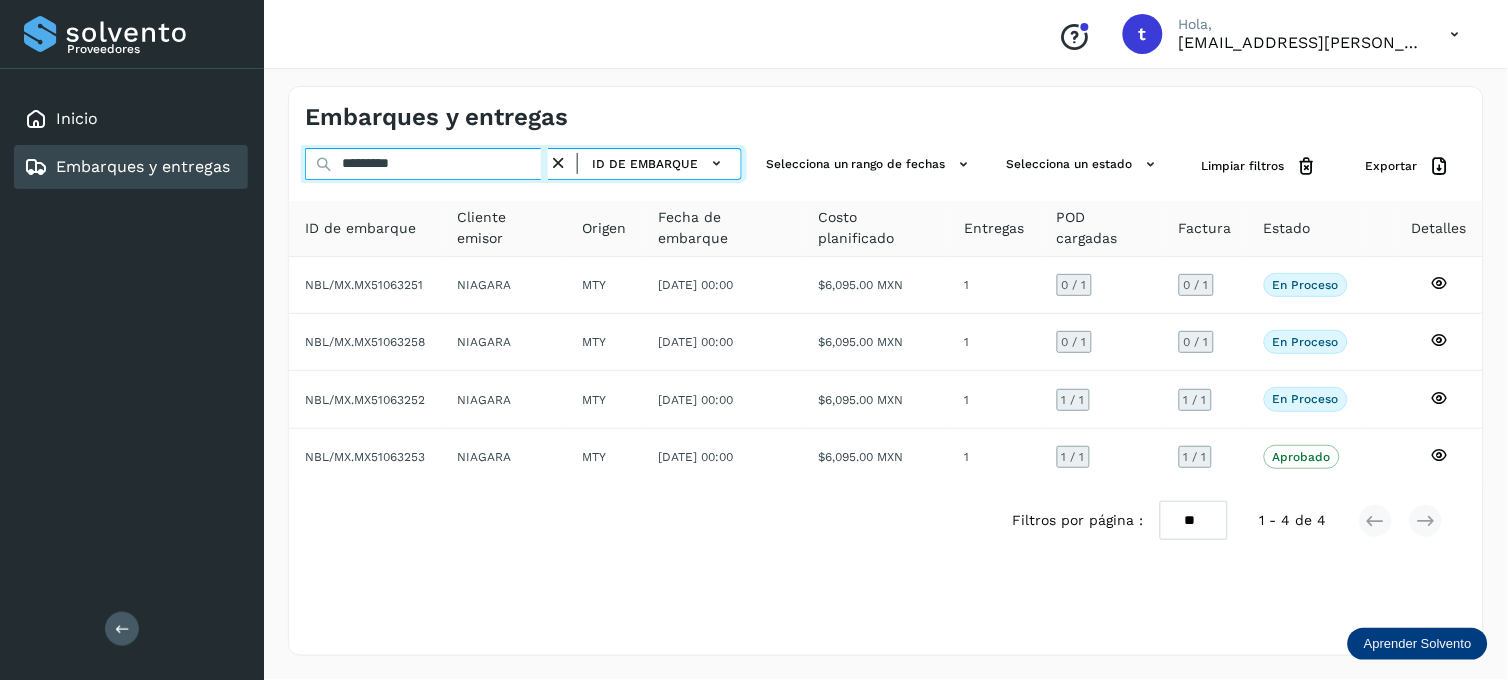 click on "*********" at bounding box center [426, 164] 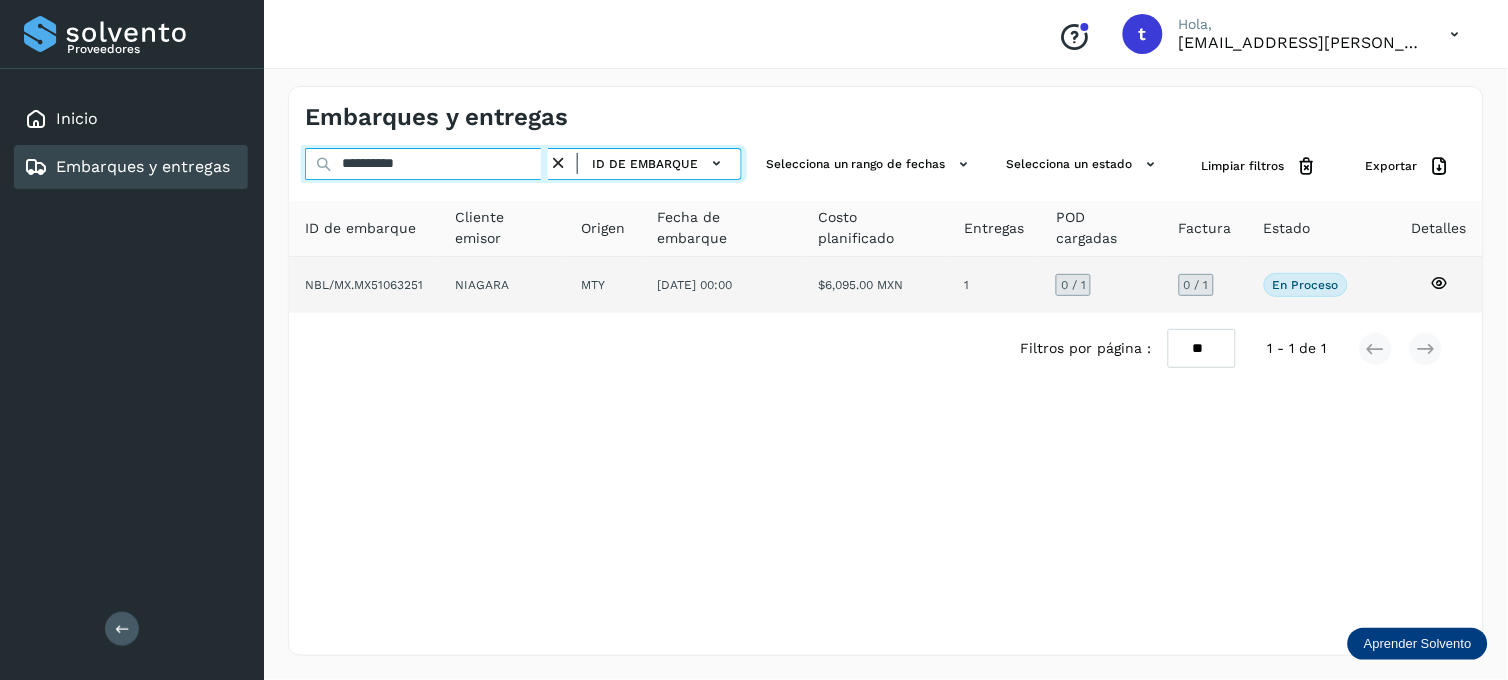 type on "**********" 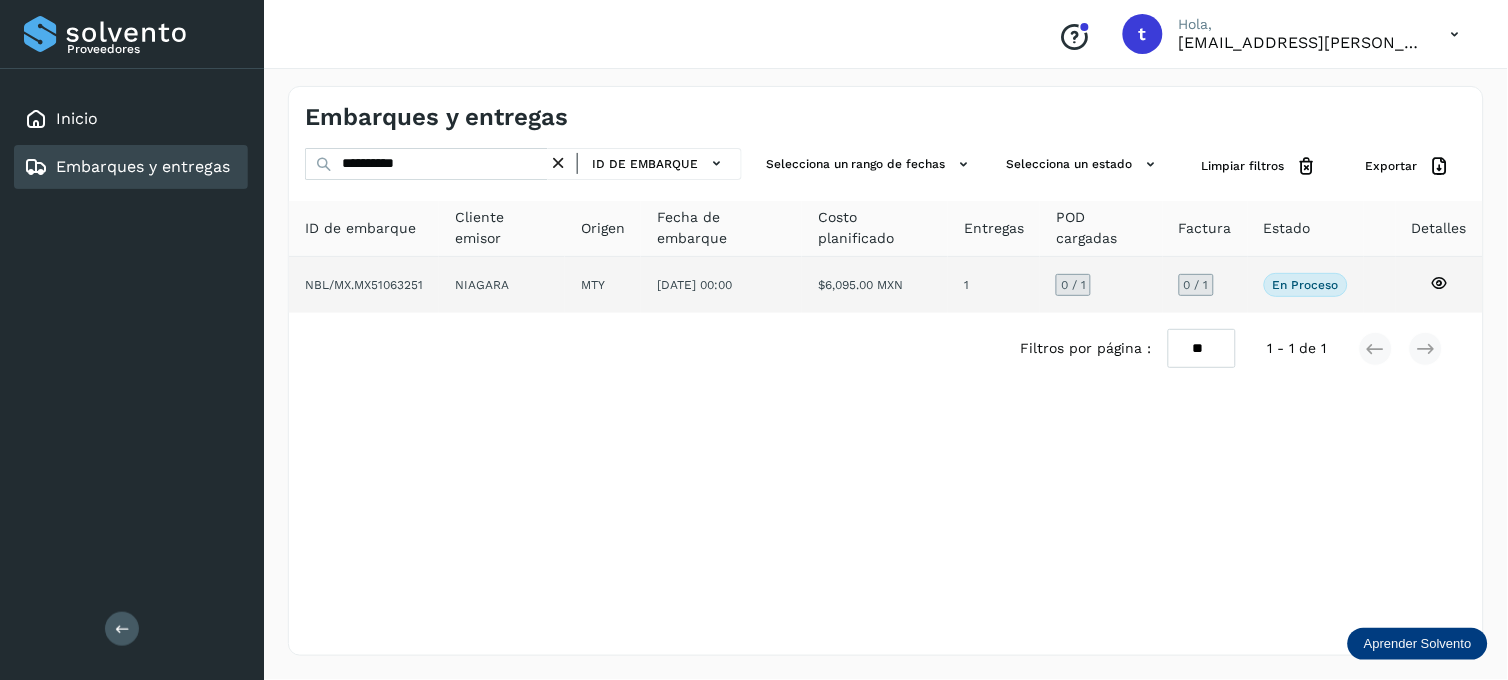 click 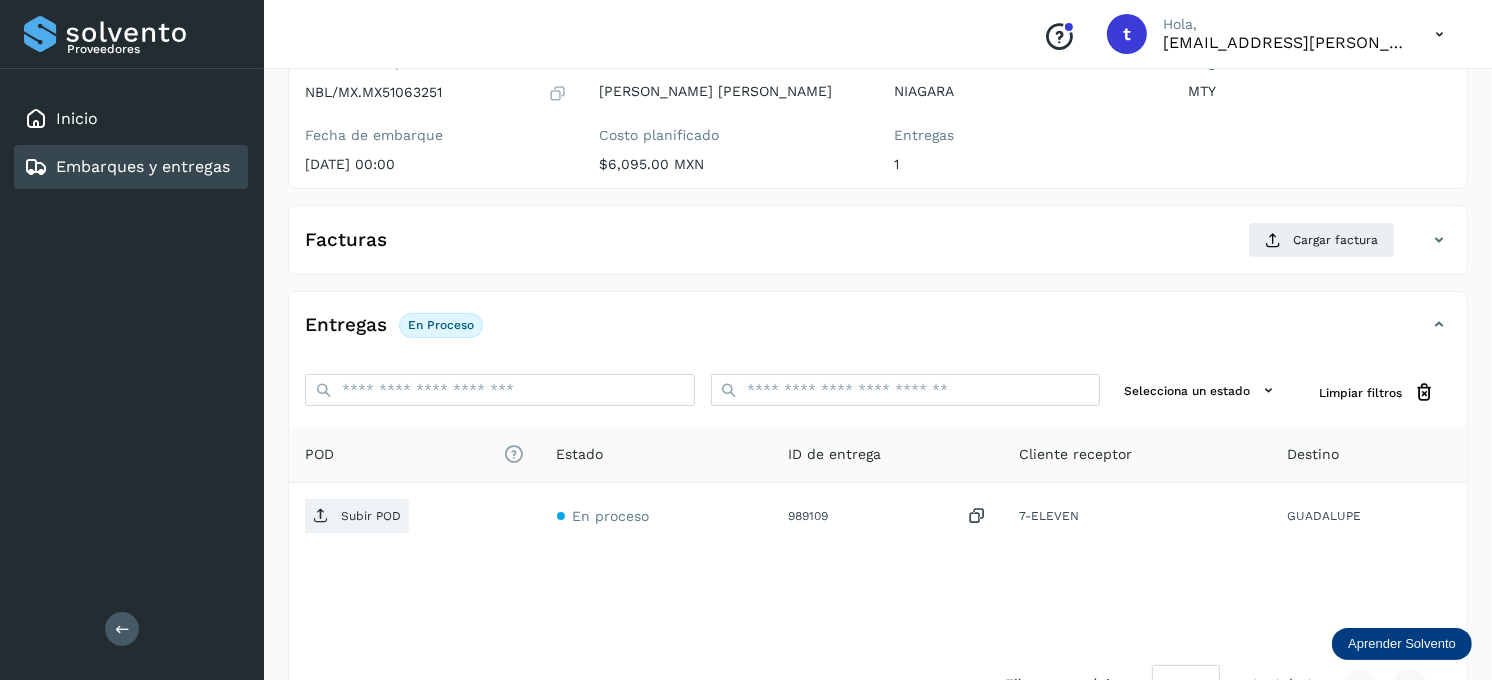 scroll, scrollTop: 222, scrollLeft: 0, axis: vertical 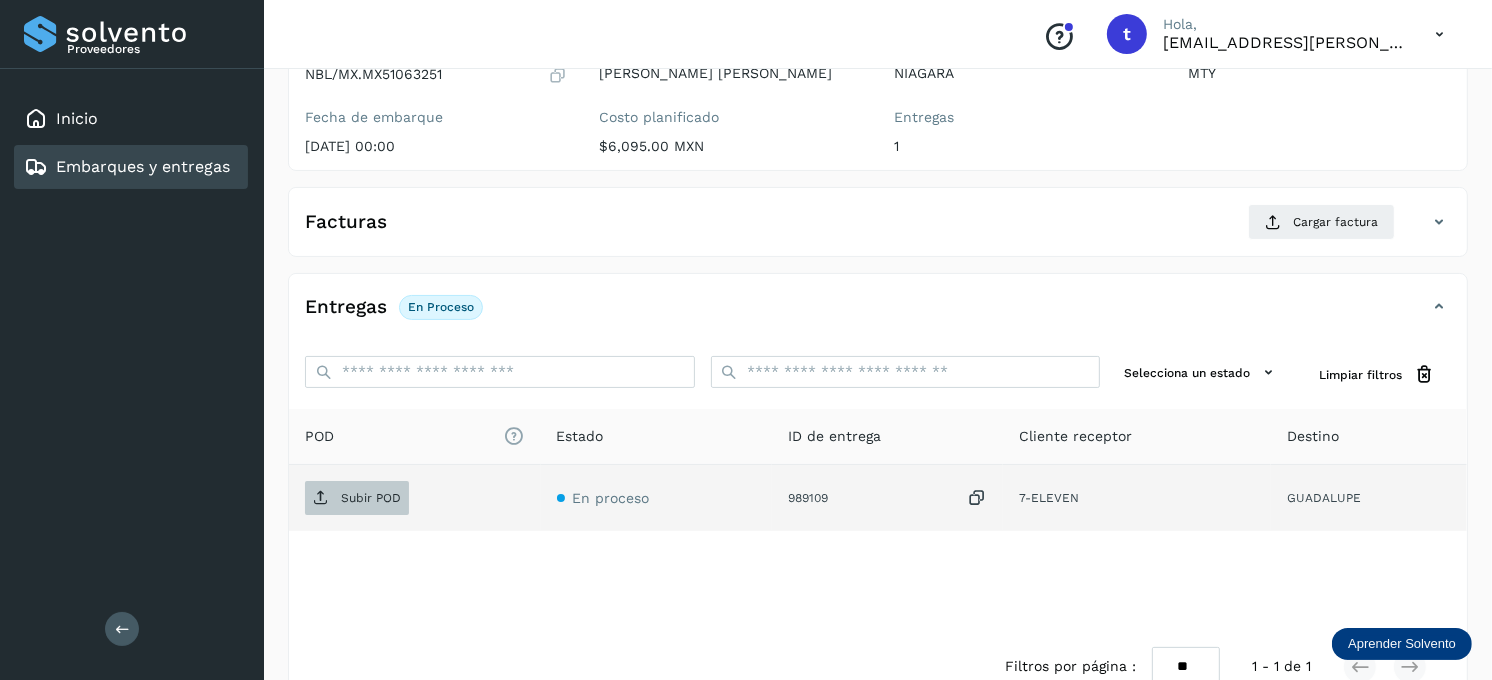 click on "Subir POD" at bounding box center (371, 498) 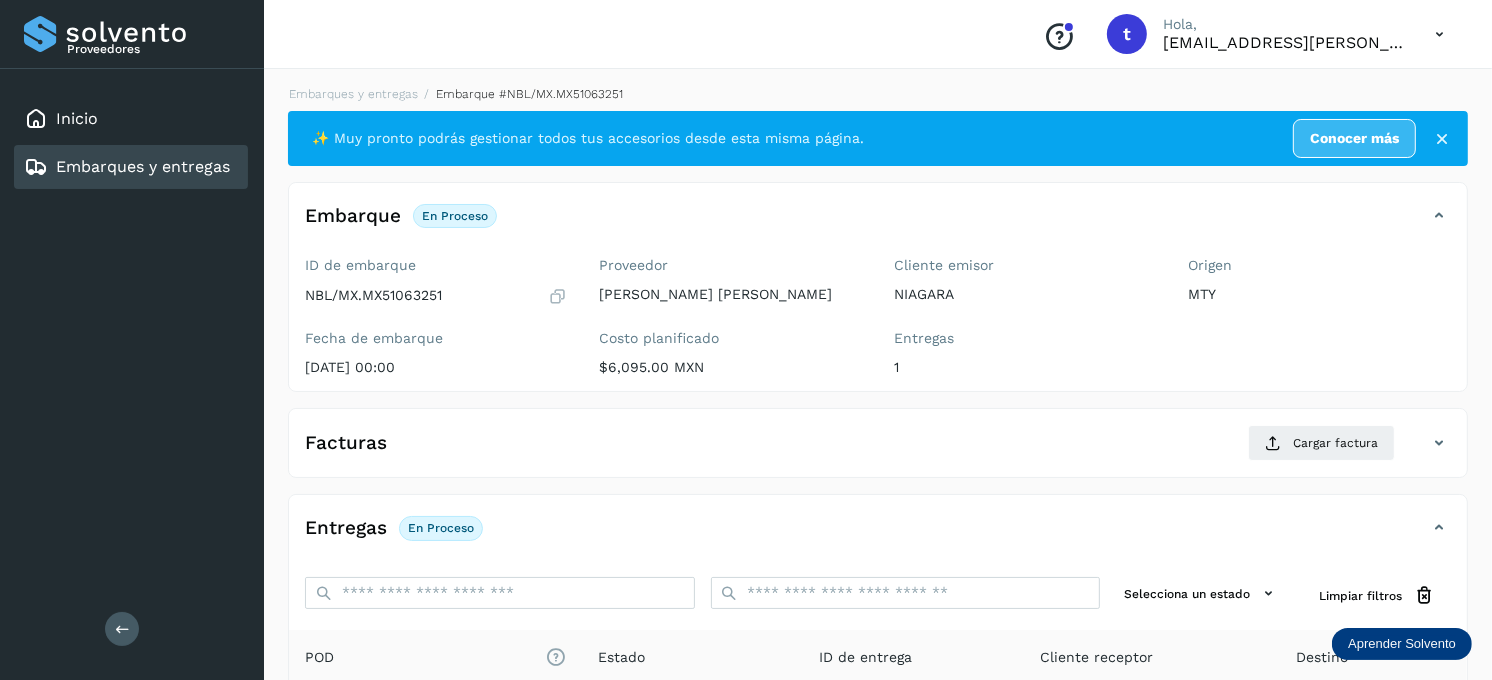 scroll, scrollTop: 0, scrollLeft: 0, axis: both 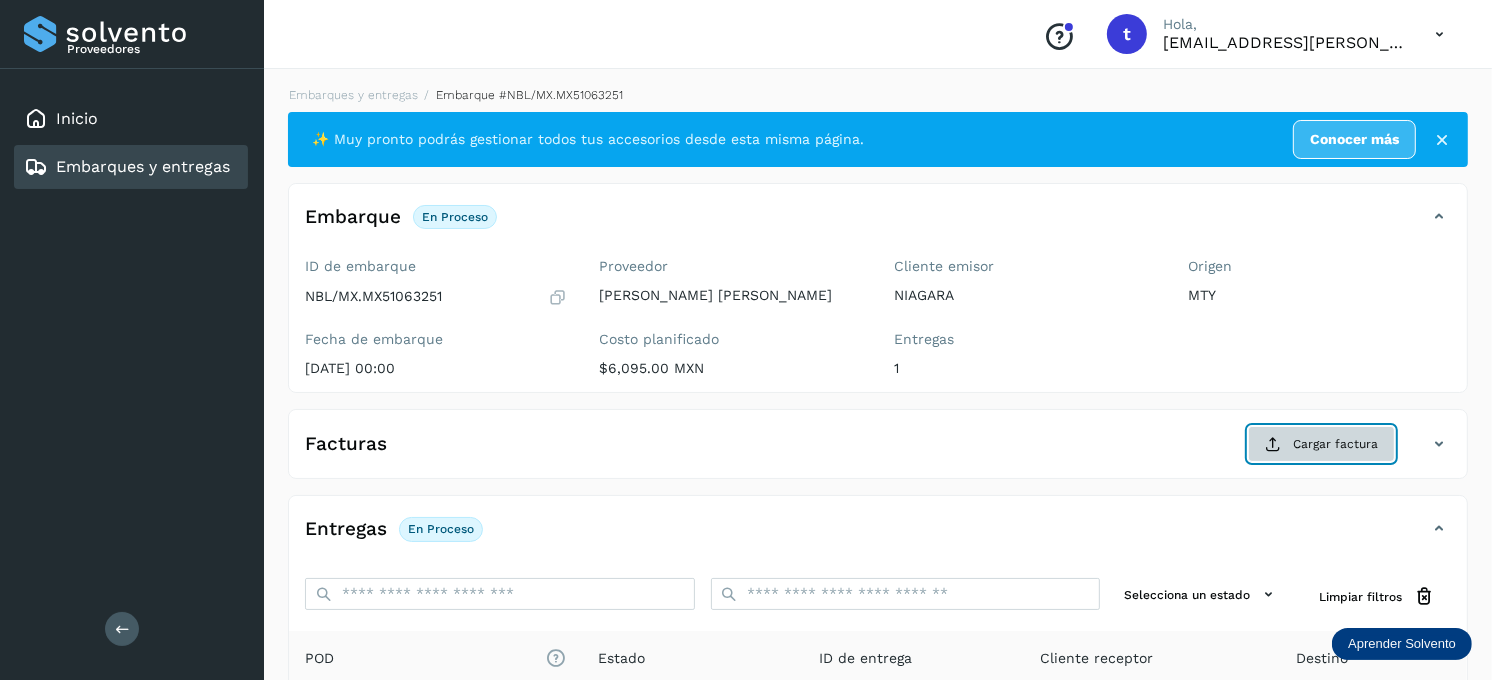 click on "Cargar factura" 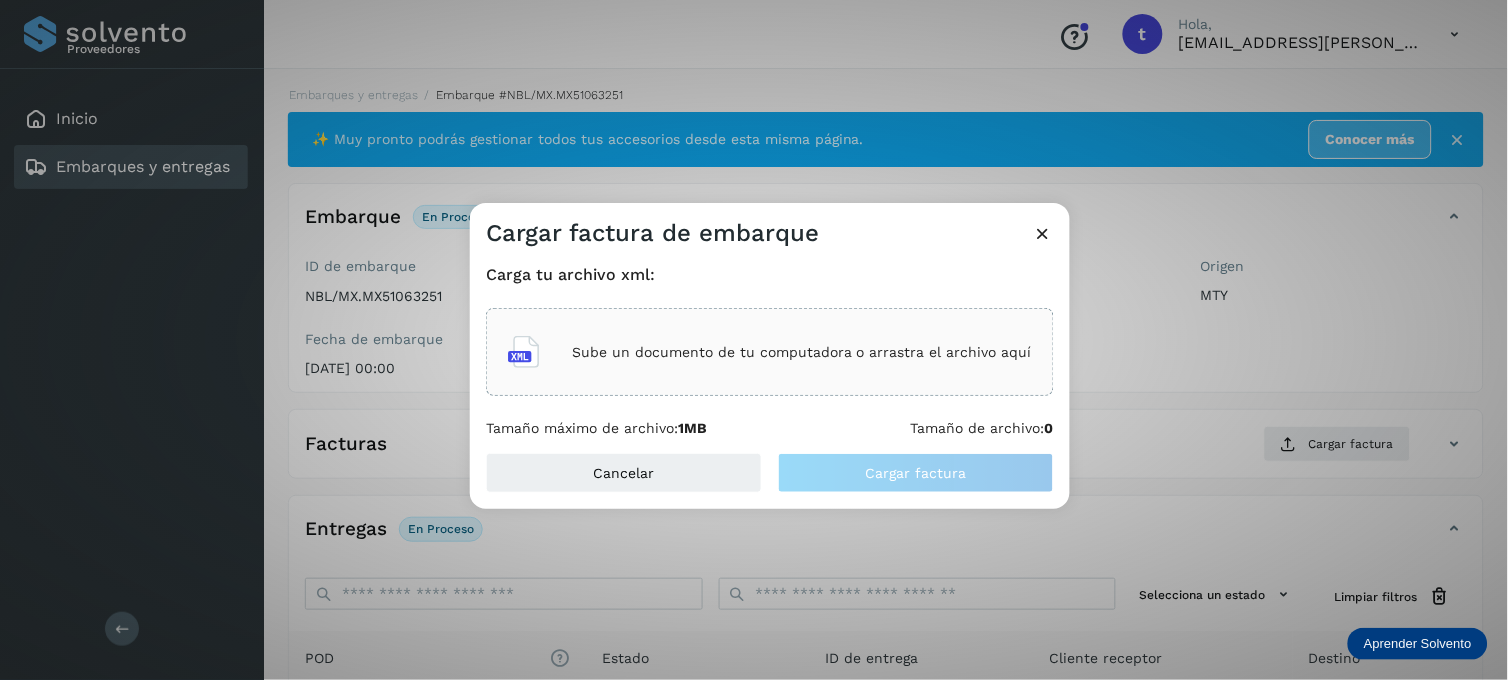 click on "Sube un documento de tu computadora o arrastra el archivo aquí" at bounding box center [802, 352] 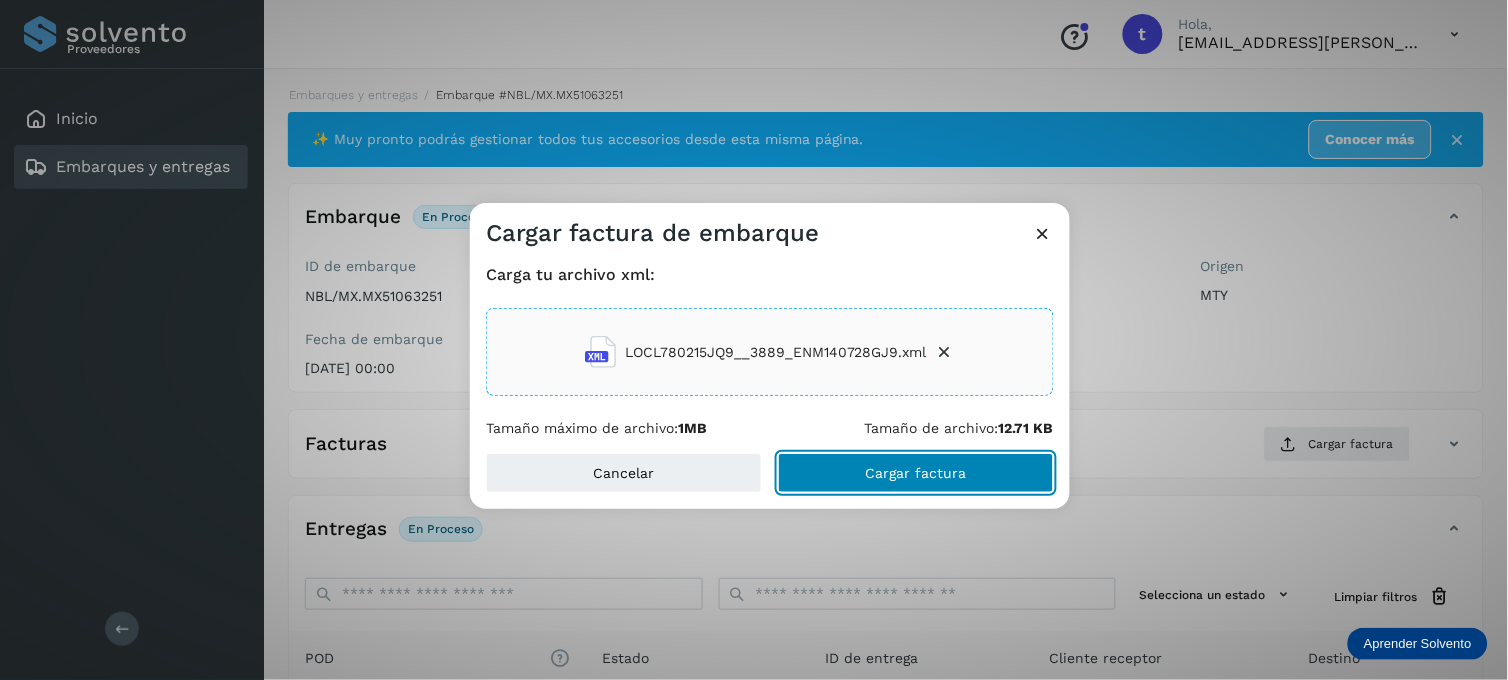 click on "Cargar factura" 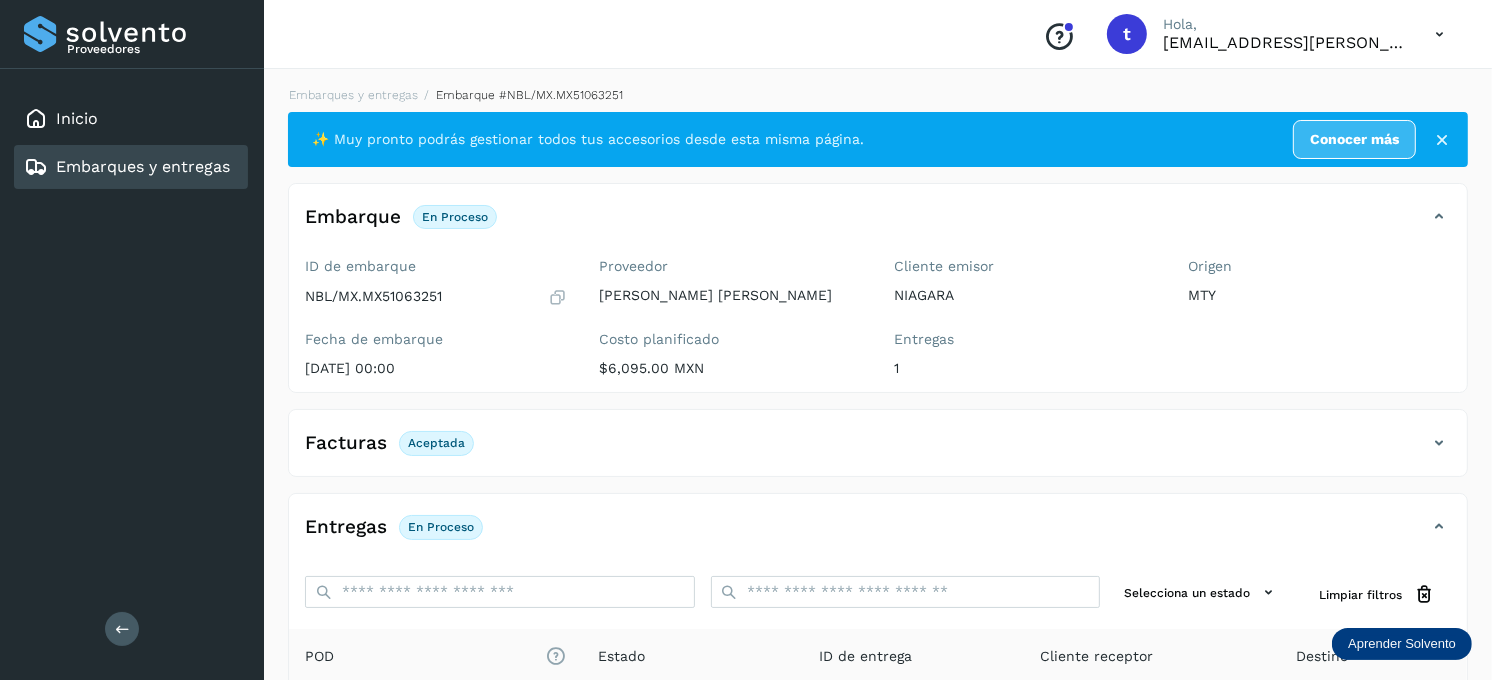 click on "Embarques y entregas" at bounding box center (143, 166) 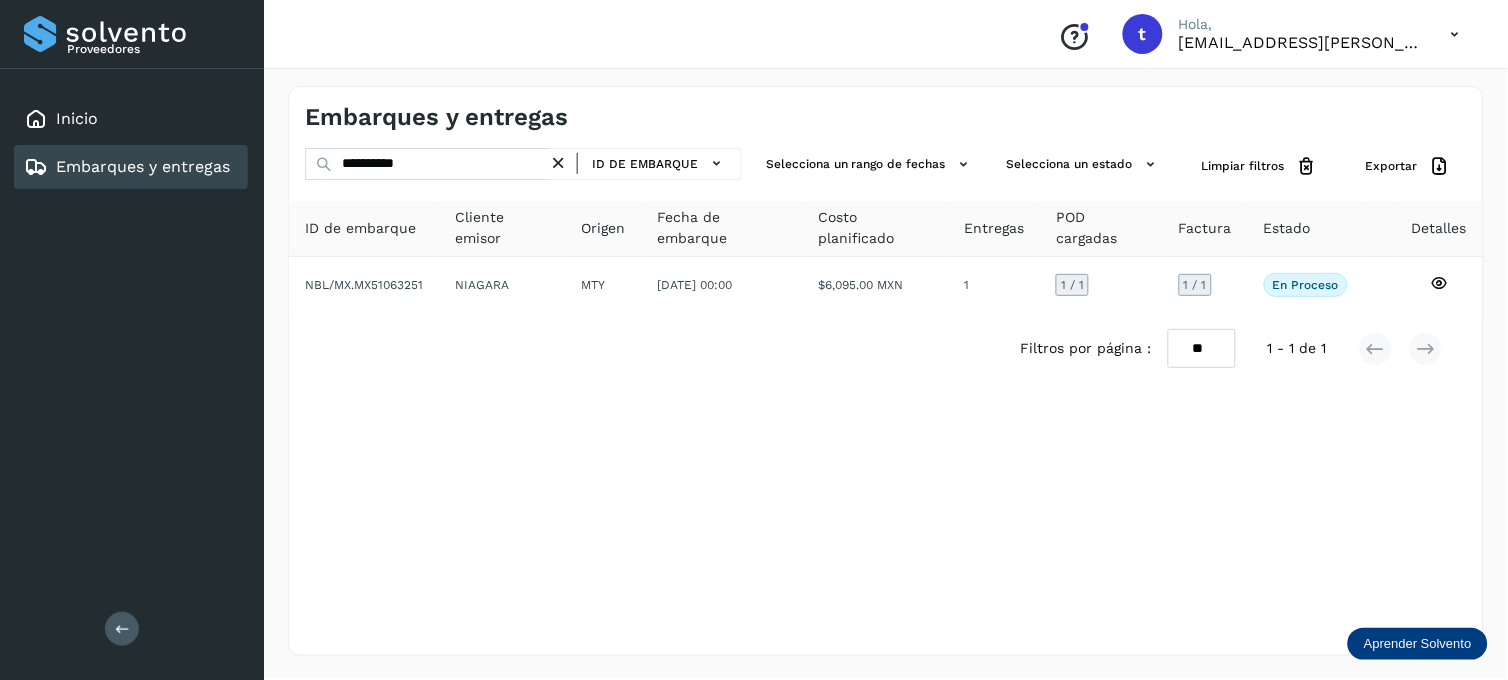 click on "Embarques y entregas" at bounding box center [143, 166] 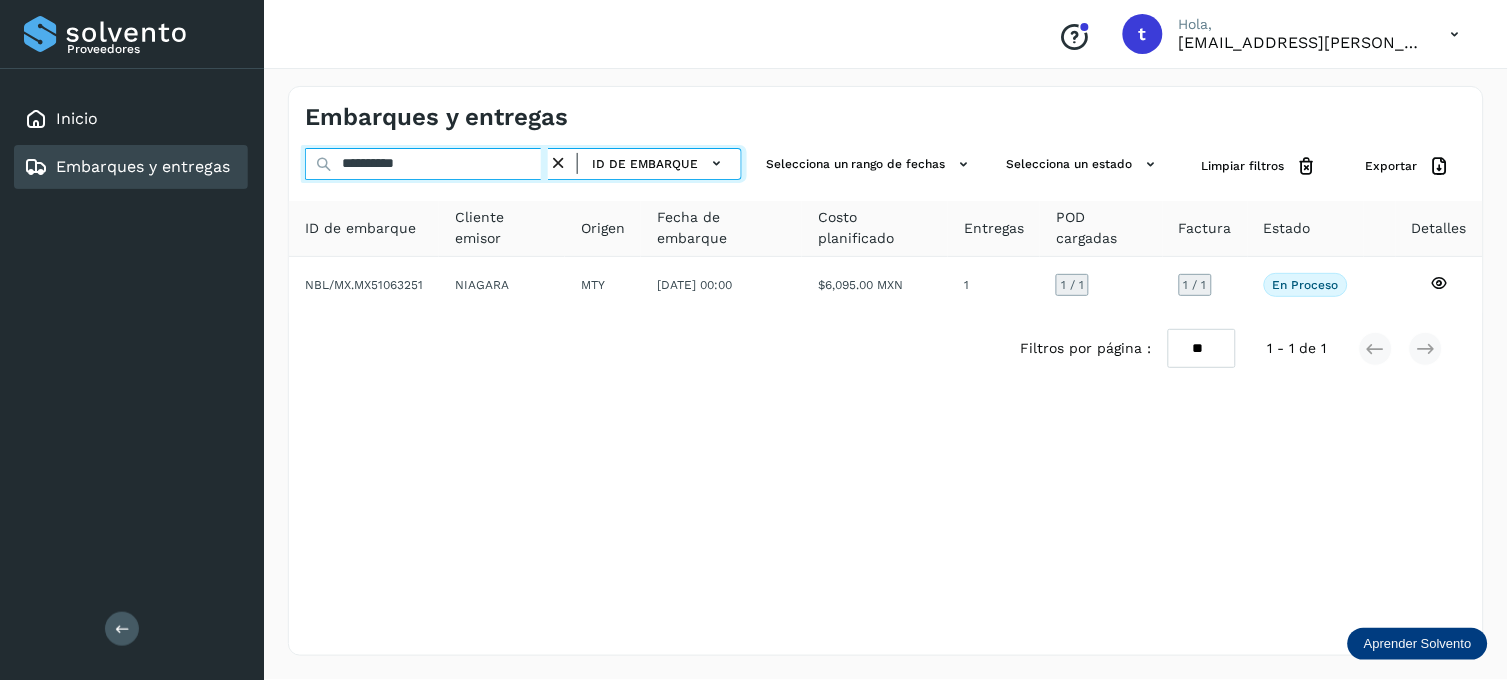 click on "**********" at bounding box center (426, 164) 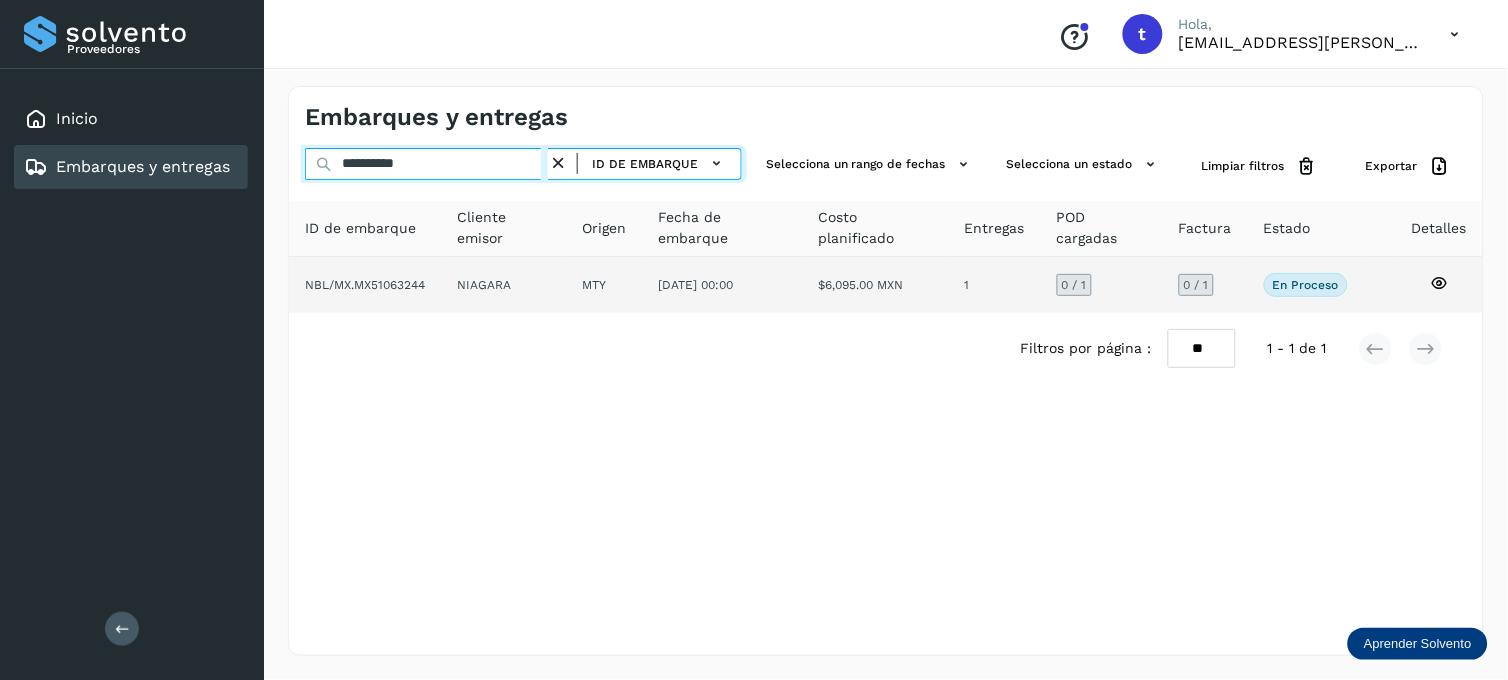 type on "**********" 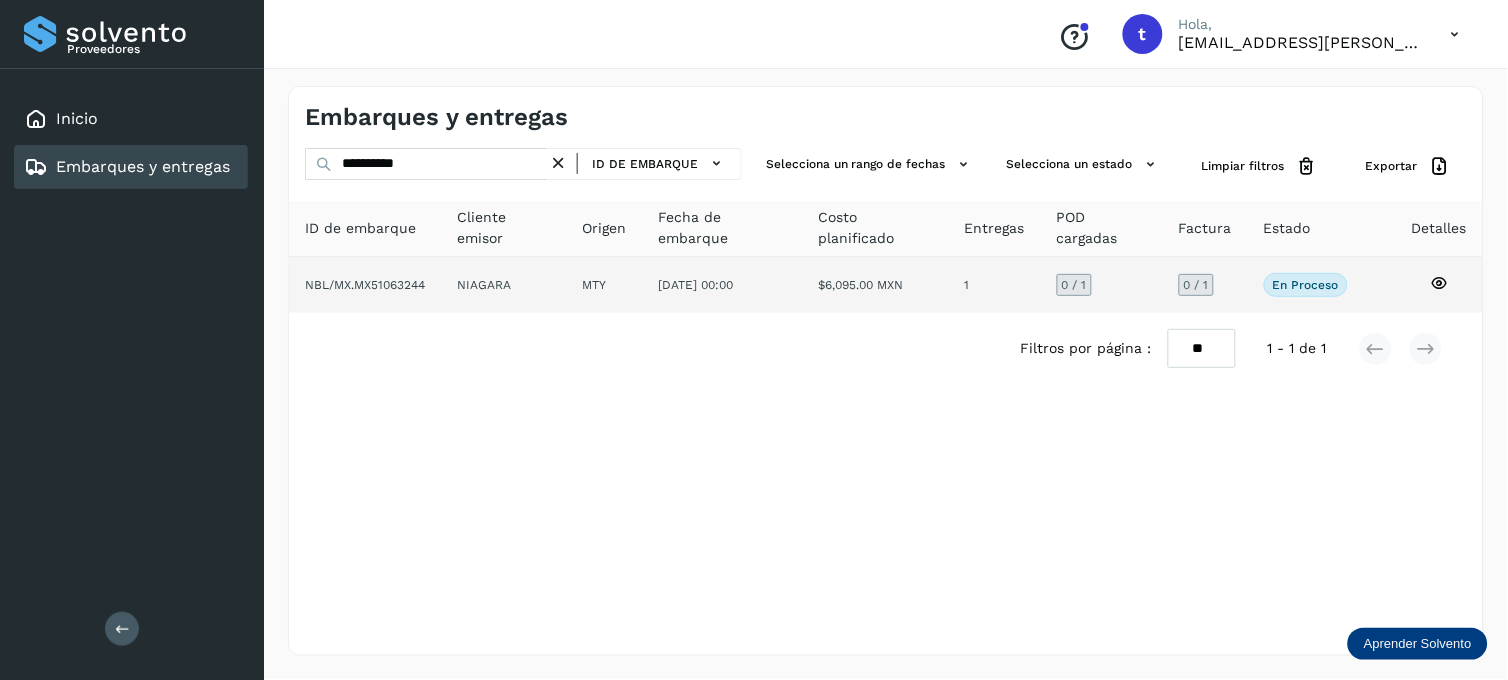 click 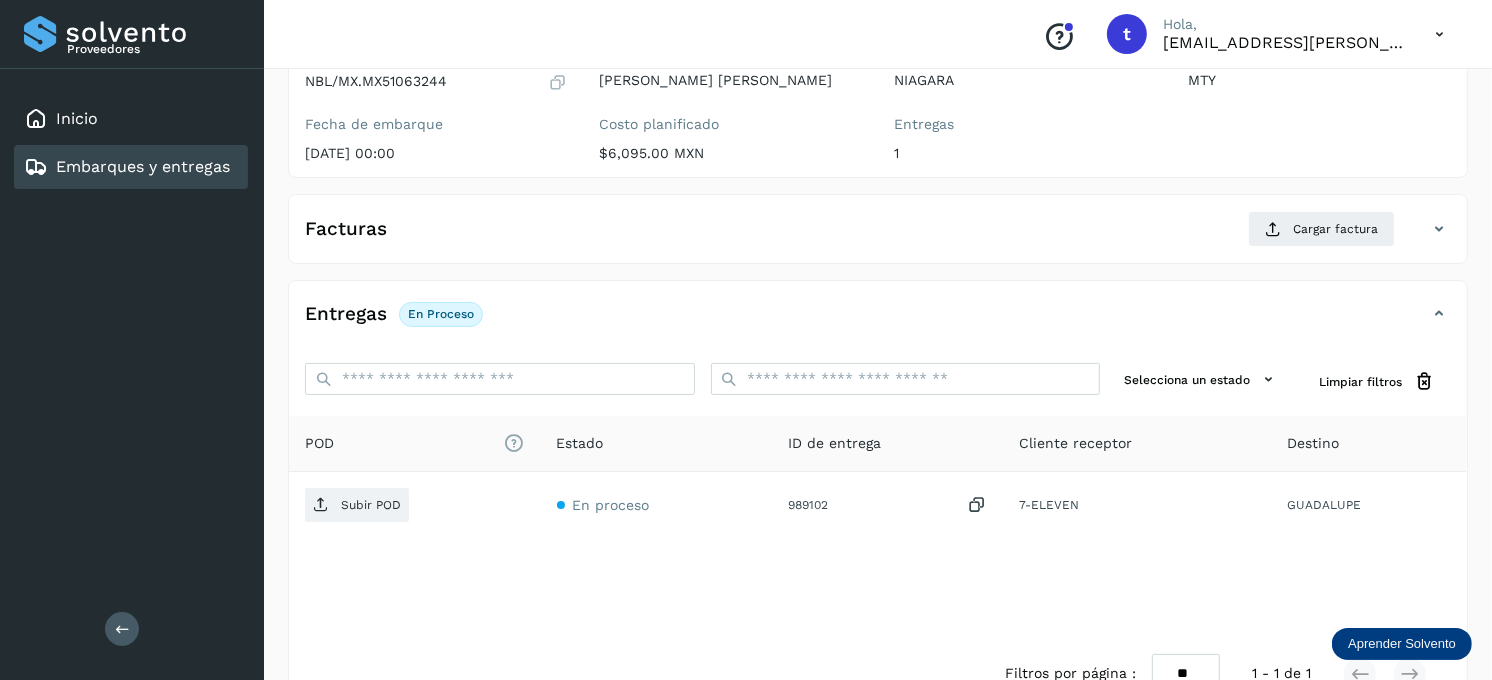 scroll, scrollTop: 270, scrollLeft: 0, axis: vertical 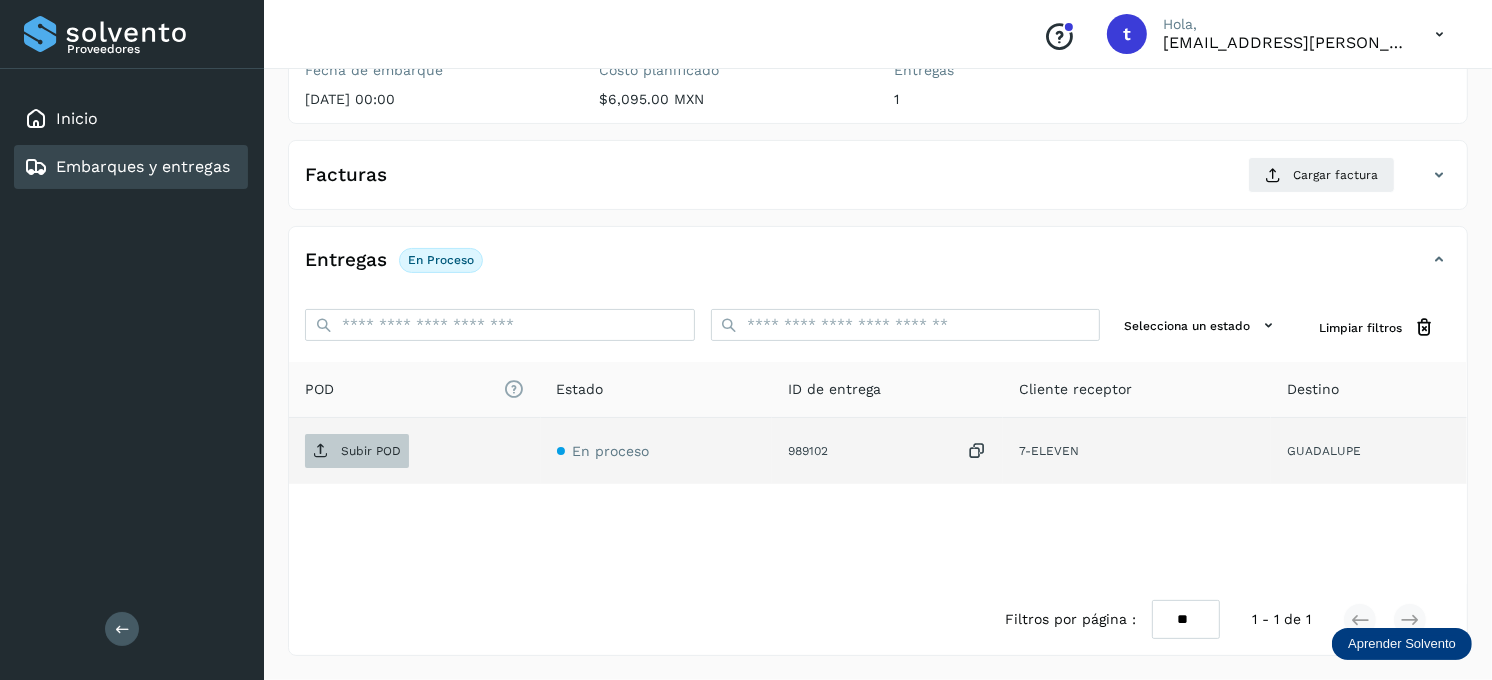 click on "Subir POD" at bounding box center [371, 451] 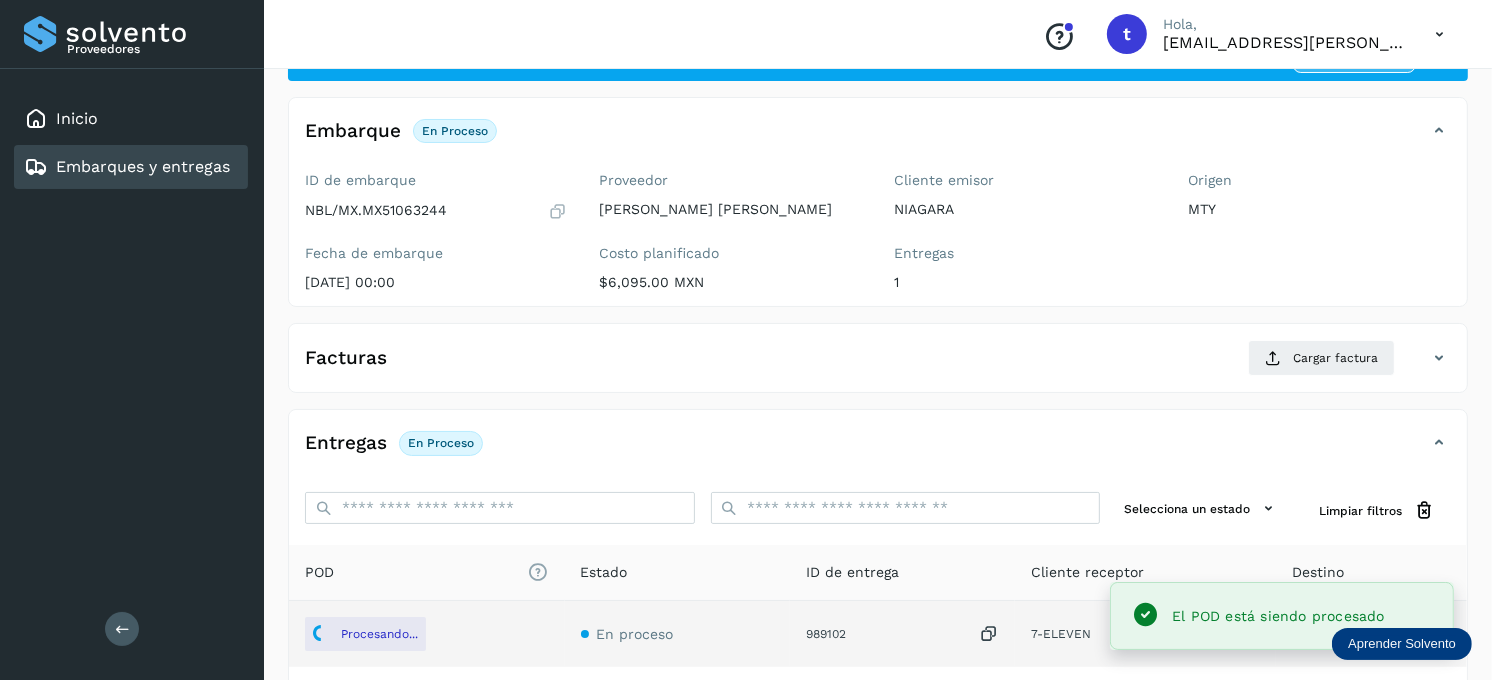 scroll, scrollTop: 47, scrollLeft: 0, axis: vertical 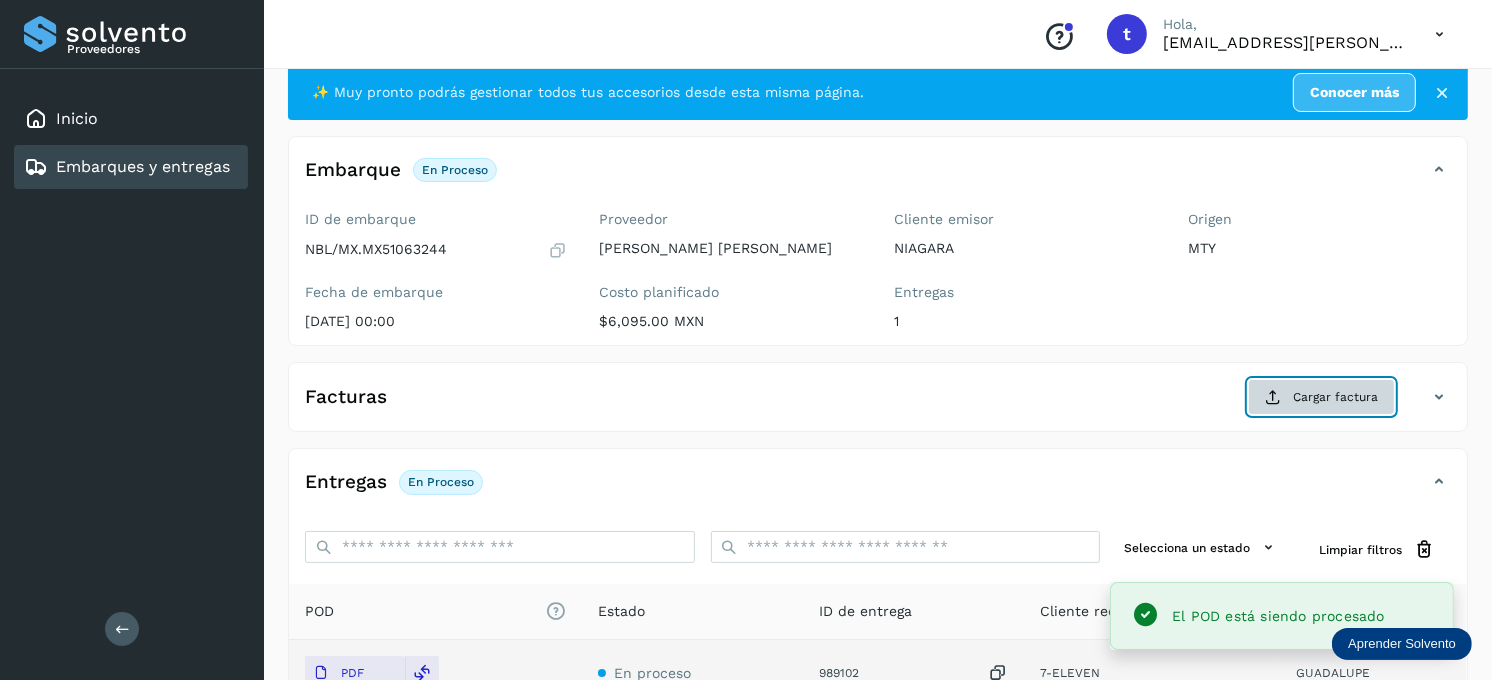 click on "Cargar factura" at bounding box center (1321, 397) 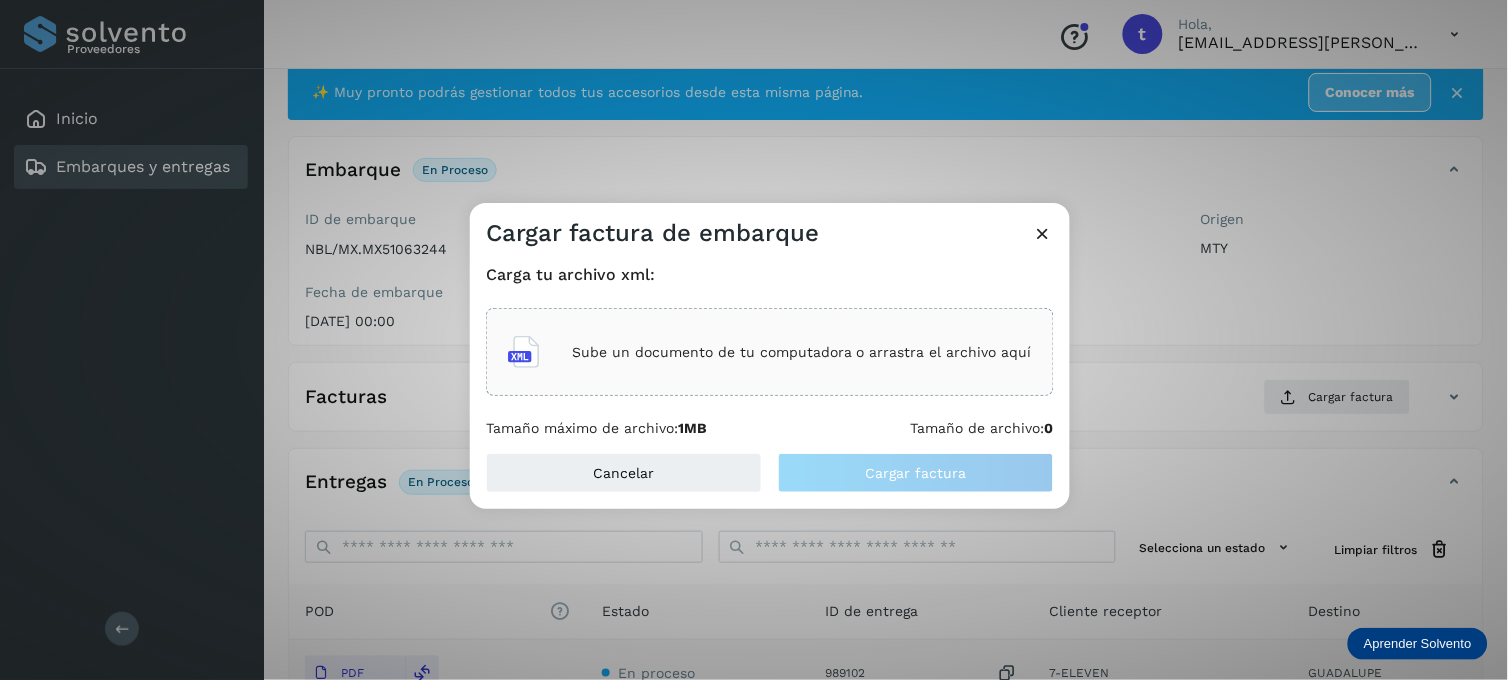 click on "Sube un documento de tu computadora o arrastra el archivo aquí" at bounding box center [802, 352] 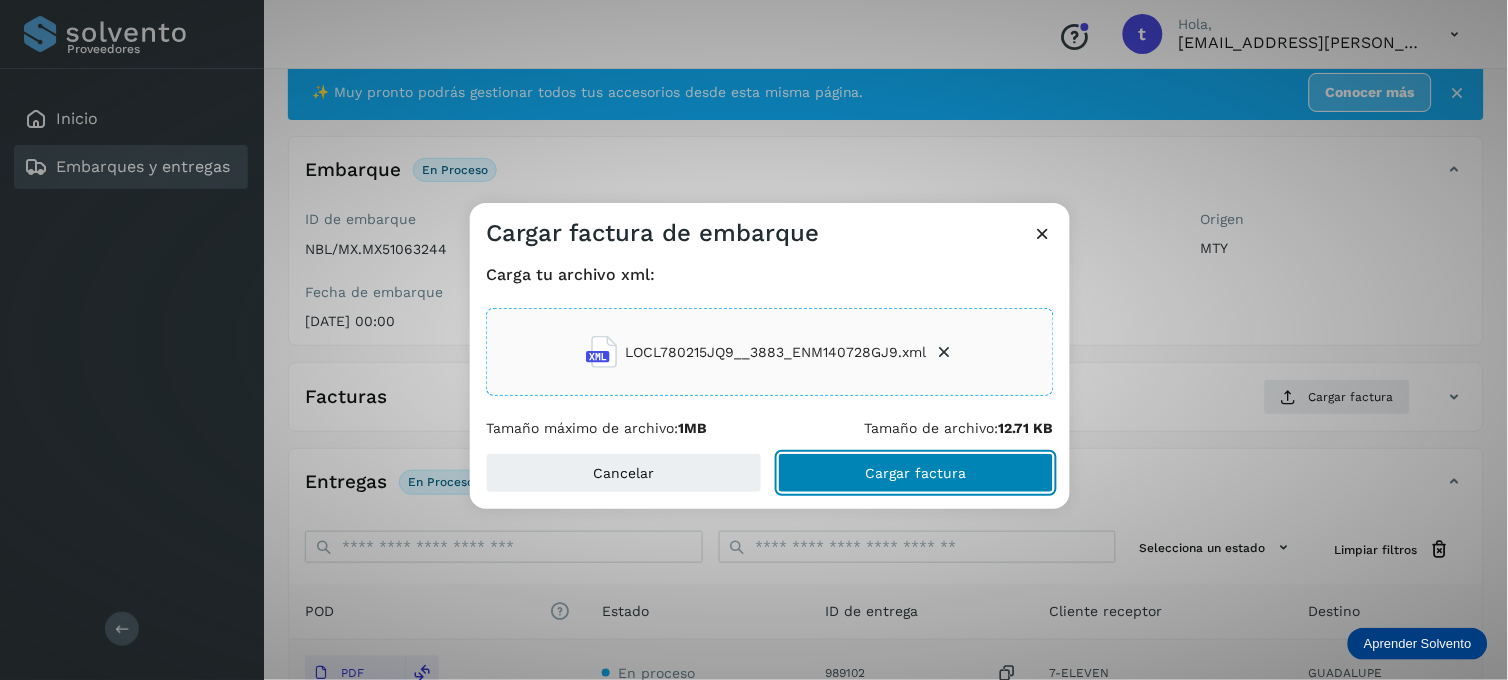 click on "Cargar factura" 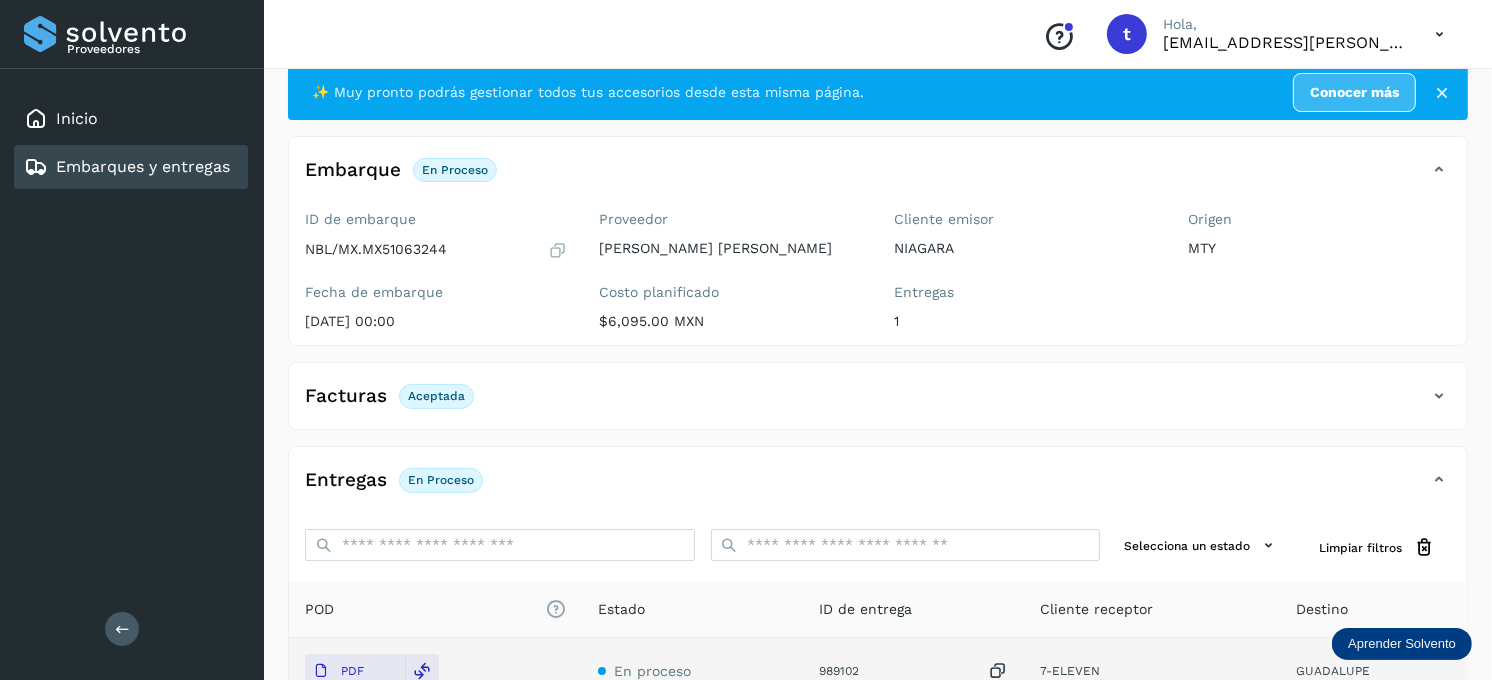click on "Embarques y entregas" at bounding box center [143, 166] 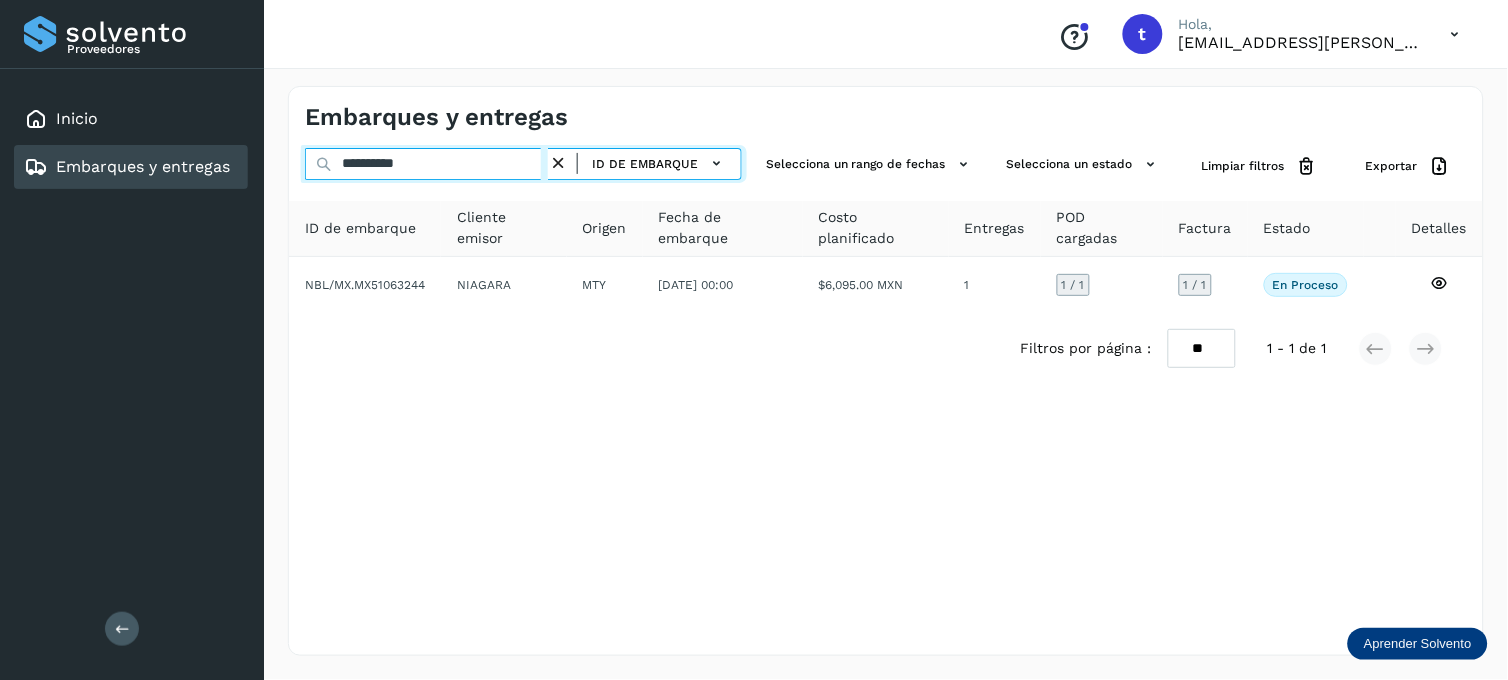 click on "**********" at bounding box center [426, 164] 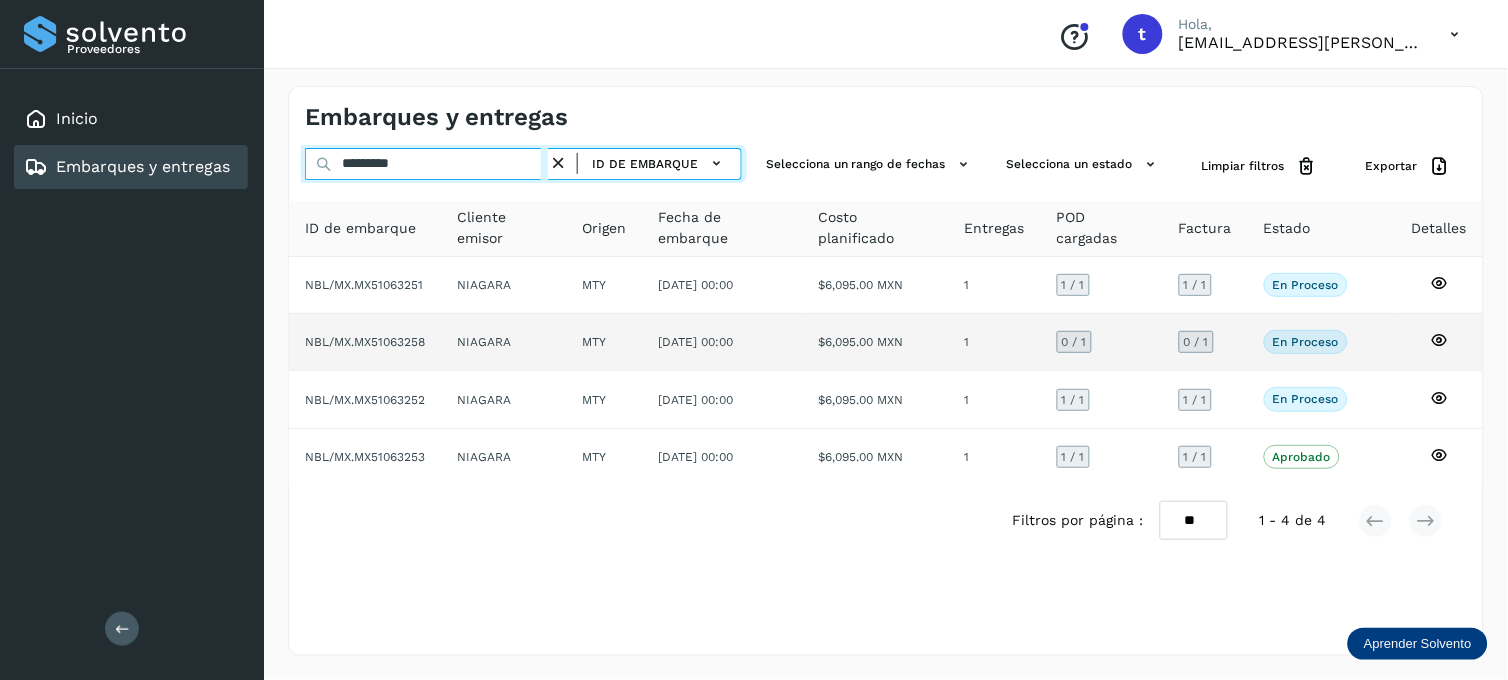 type on "*********" 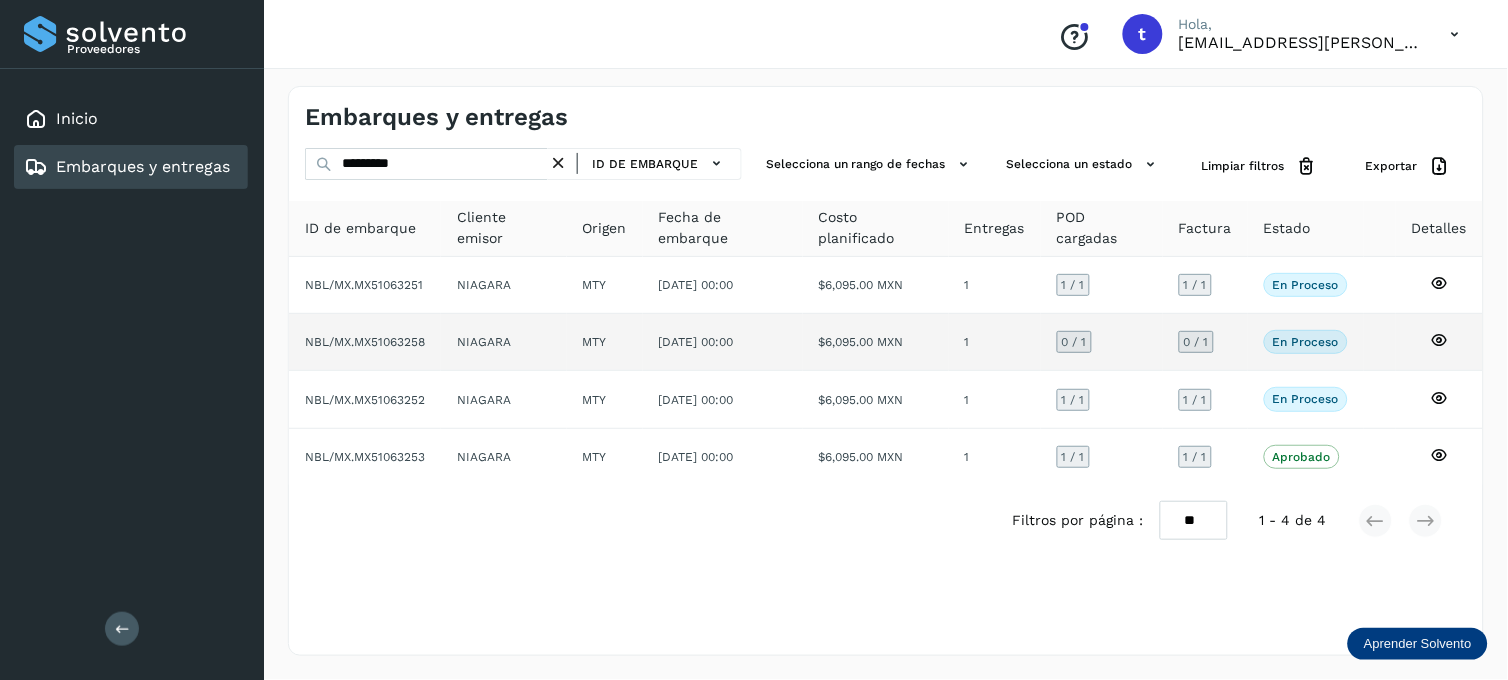 click 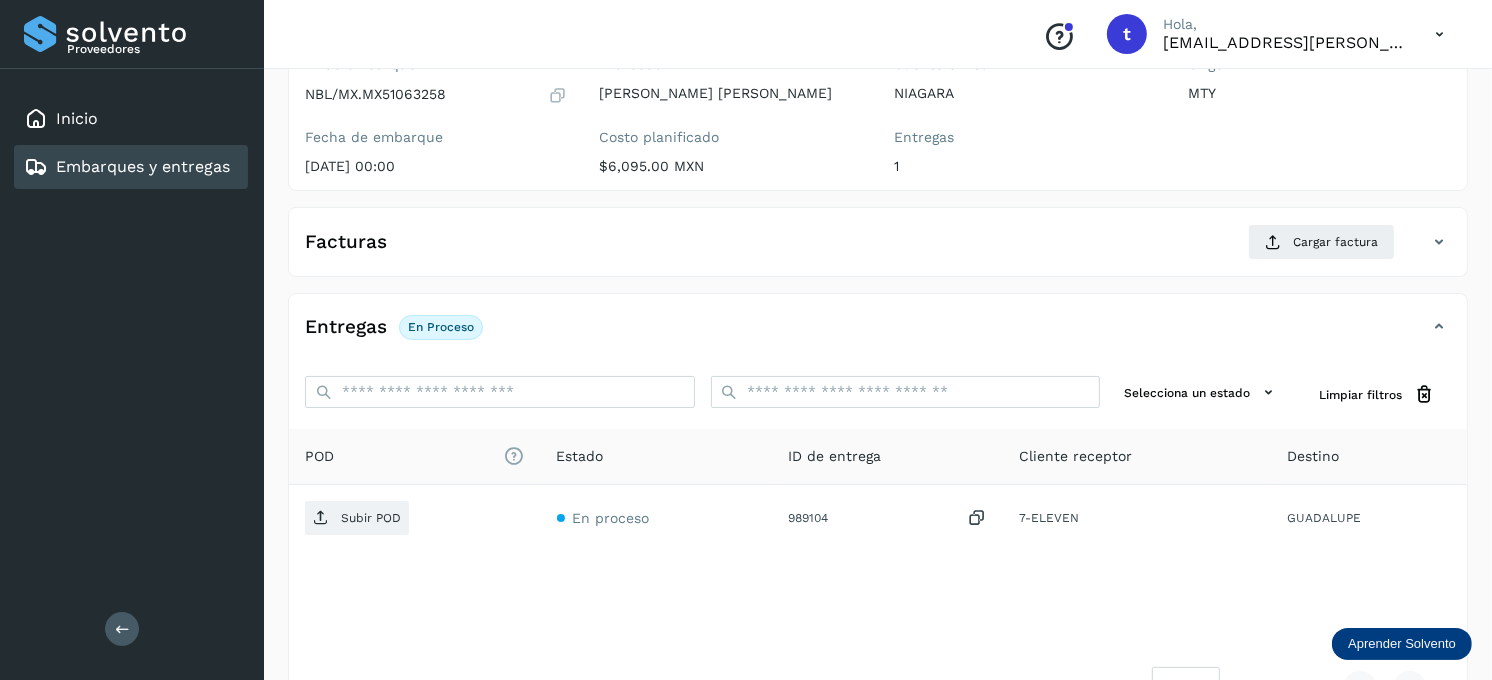 scroll, scrollTop: 222, scrollLeft: 0, axis: vertical 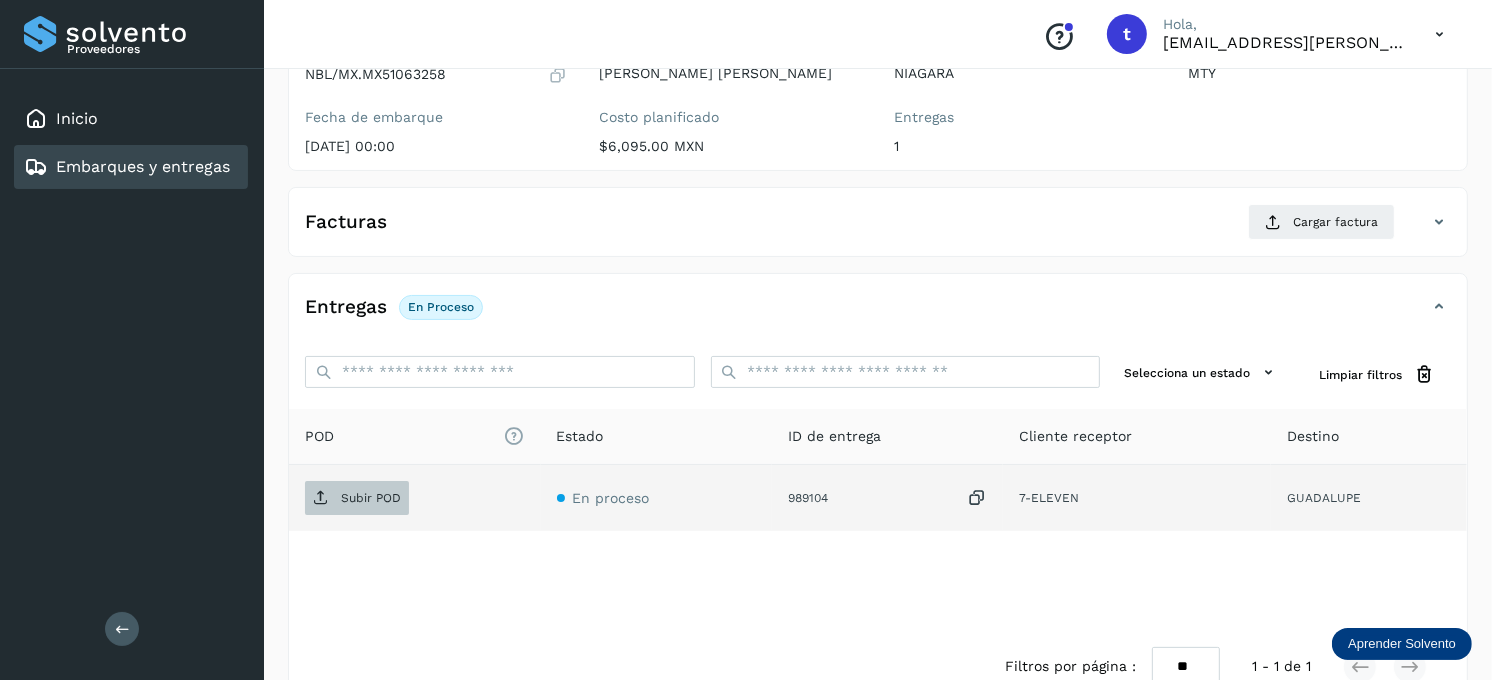 click on "Subir POD" at bounding box center [357, 498] 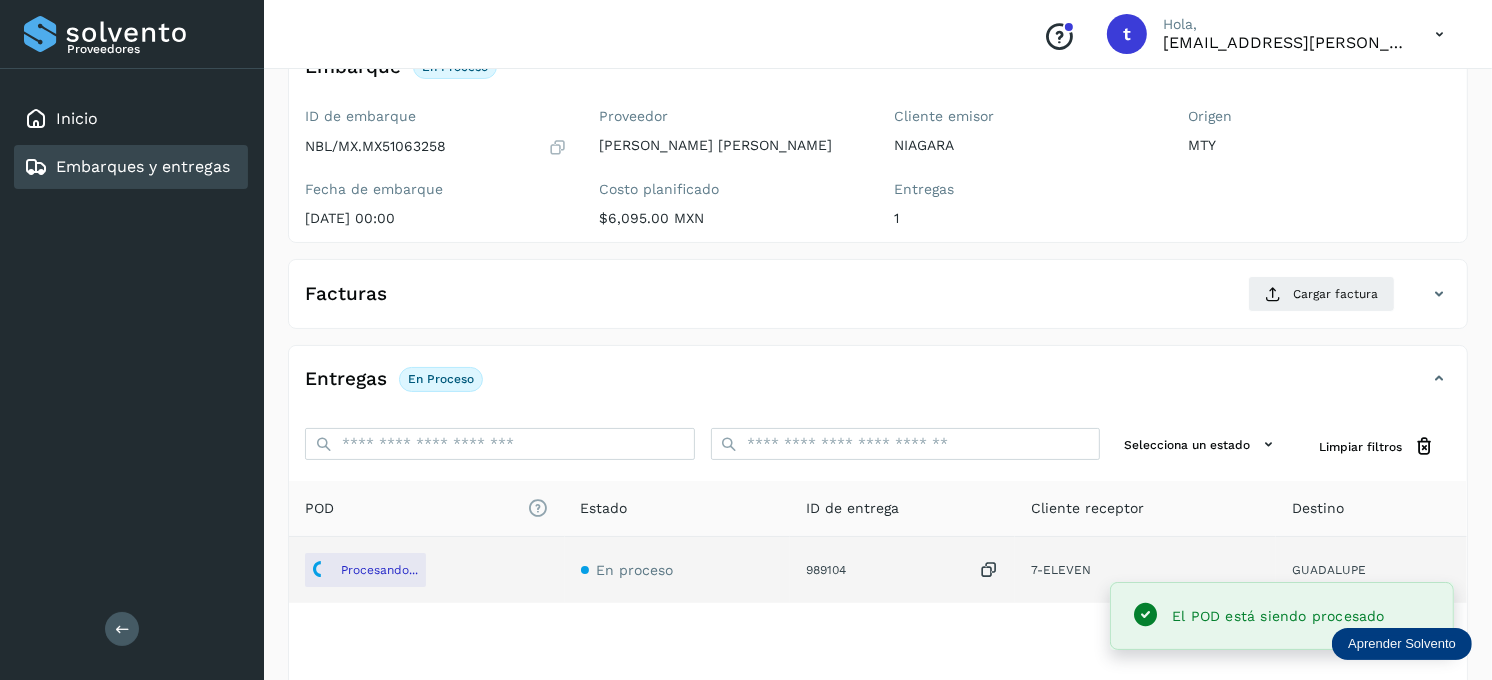 scroll, scrollTop: 111, scrollLeft: 0, axis: vertical 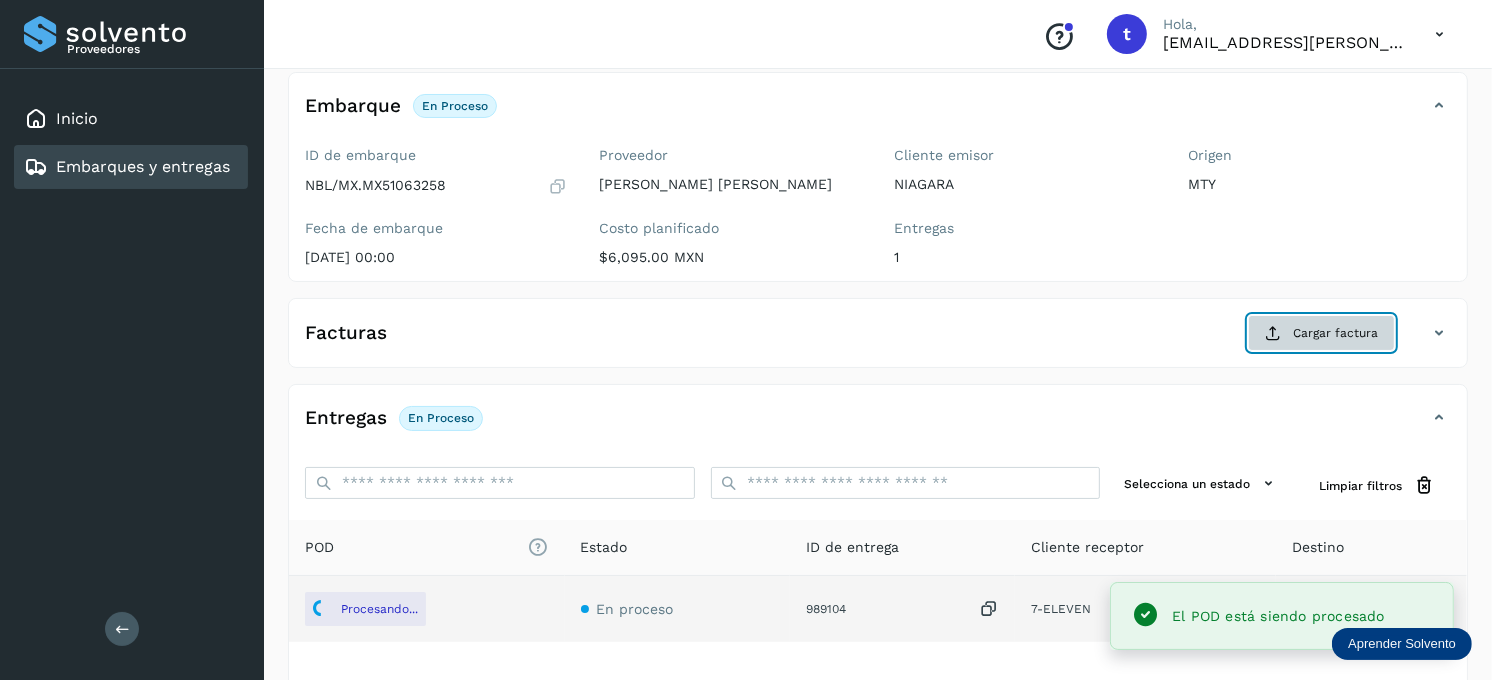 click on "Cargar factura" 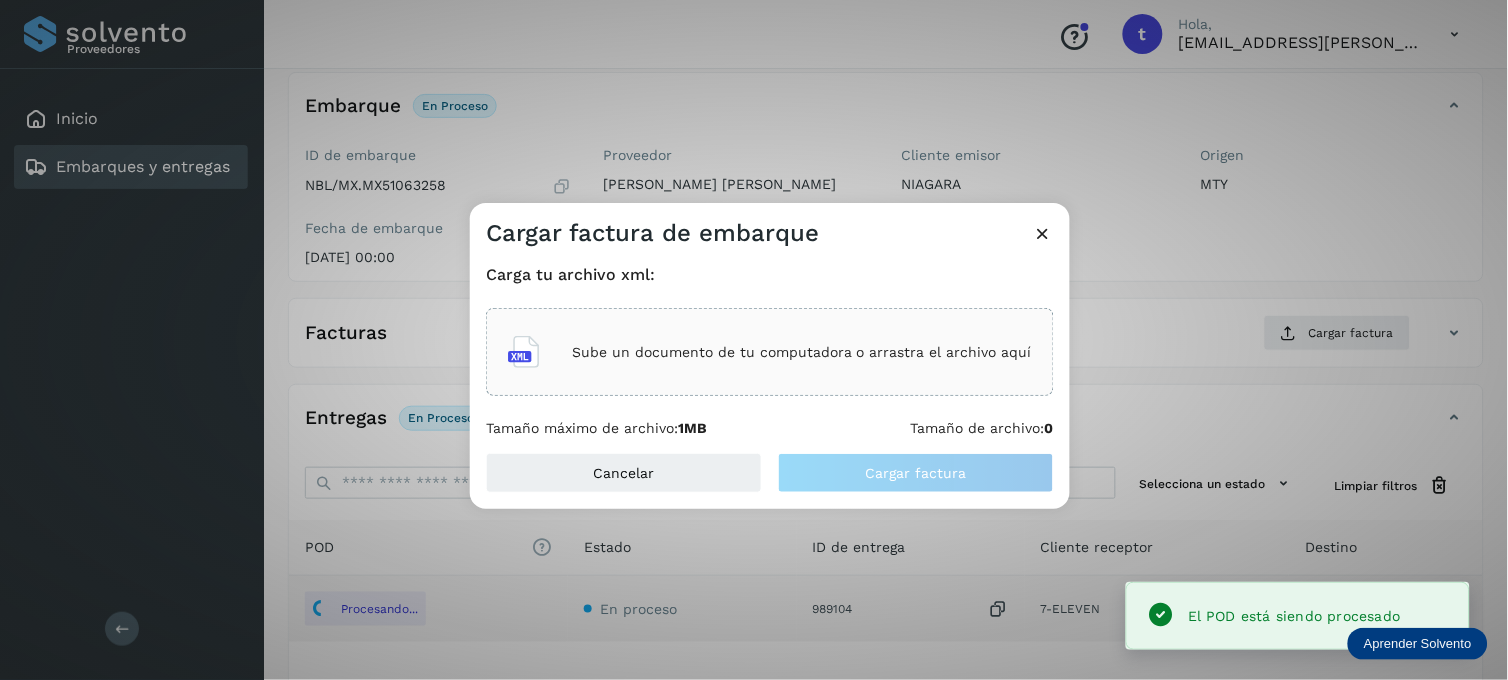 click on "Sube un documento de tu computadora o arrastra el archivo aquí" at bounding box center [802, 352] 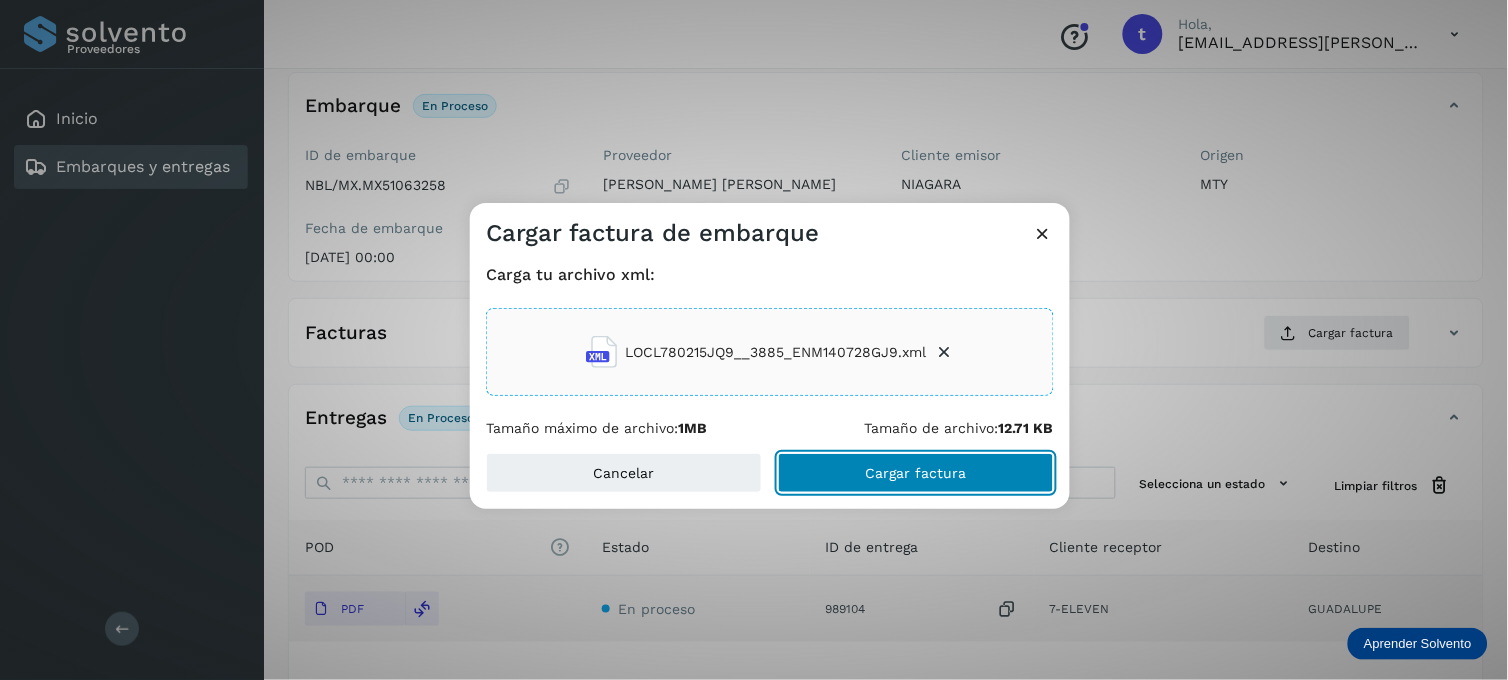 click on "Cargar factura" 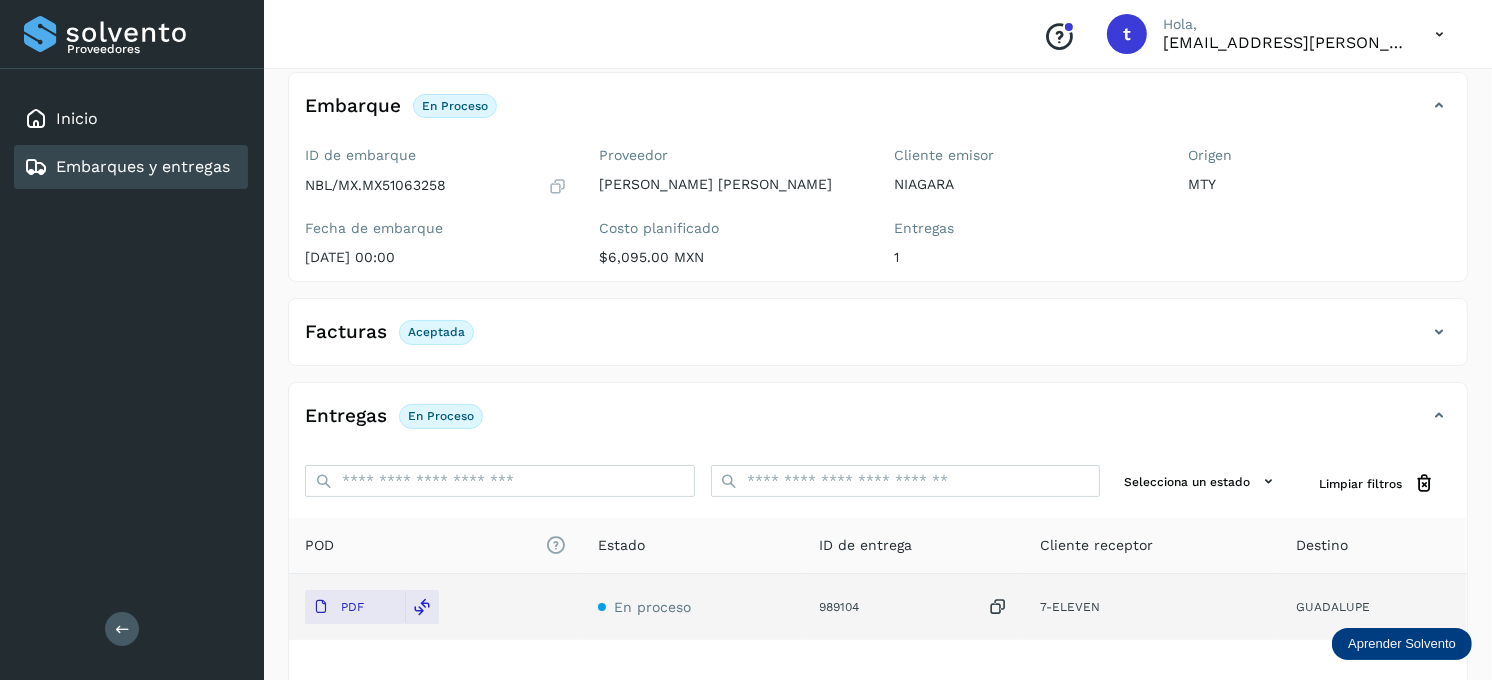 click on "Embarques y entregas" at bounding box center (143, 166) 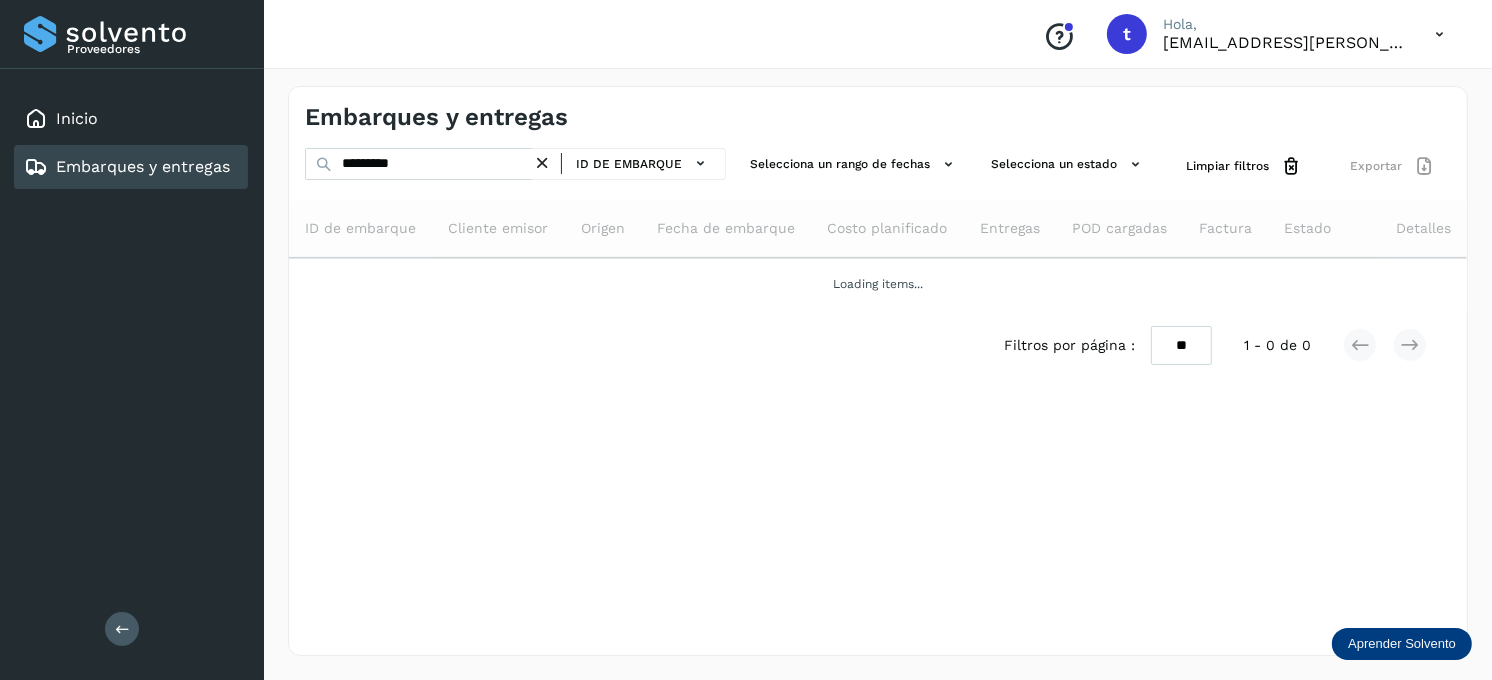 scroll, scrollTop: 0, scrollLeft: 0, axis: both 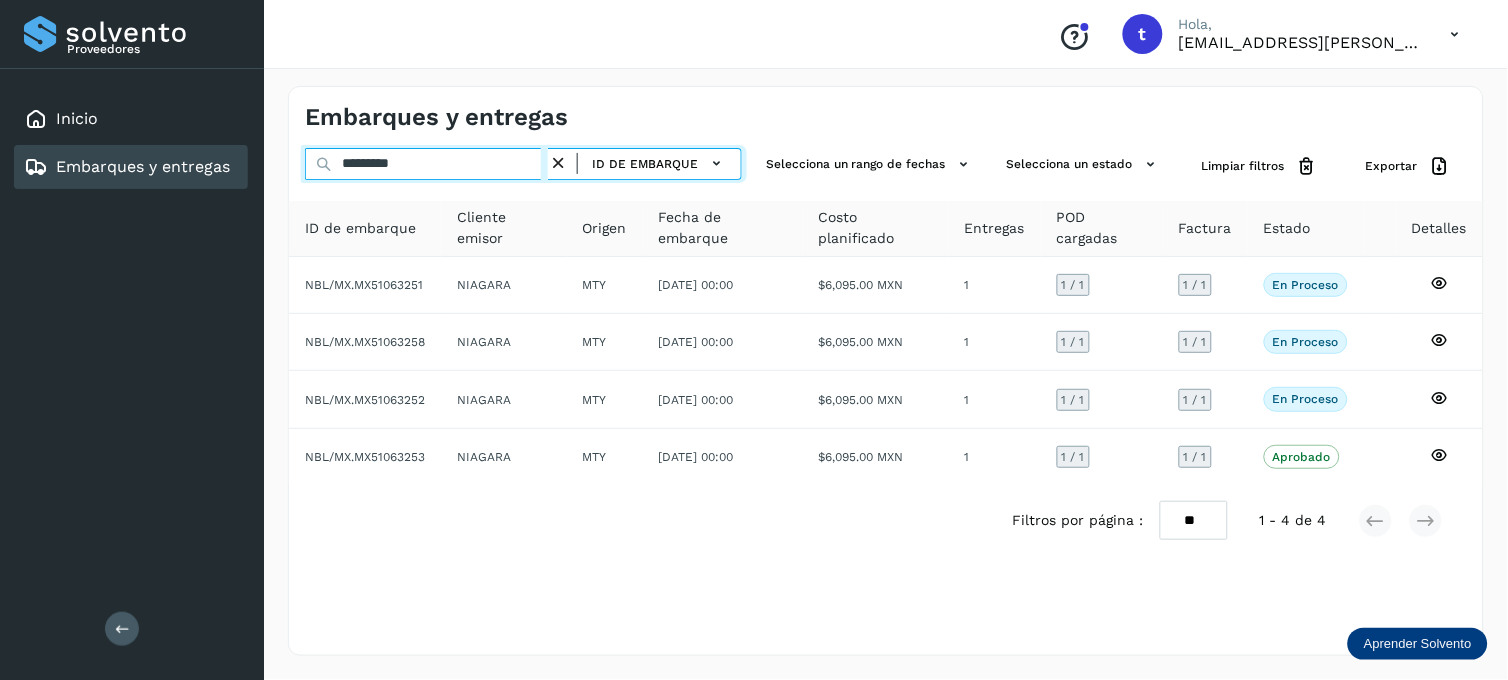 click on "*********" at bounding box center (426, 164) 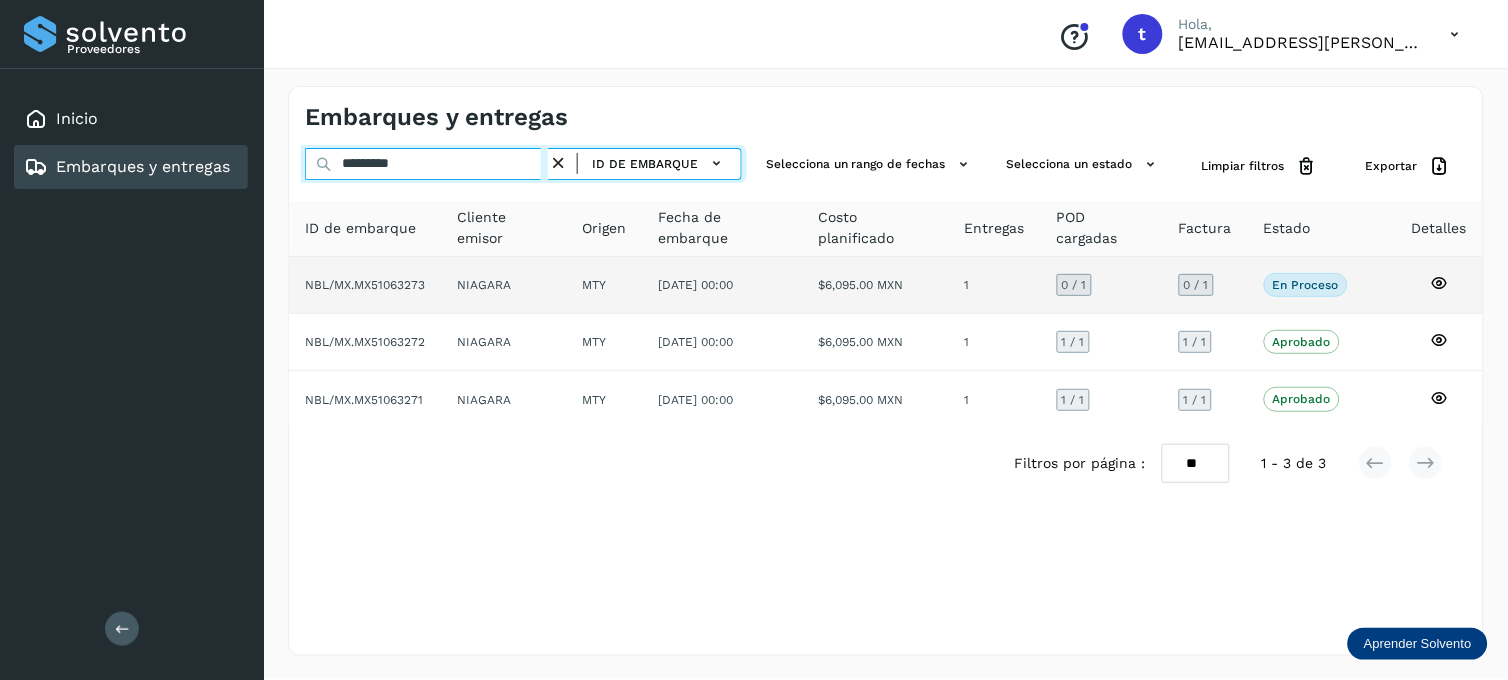type on "*********" 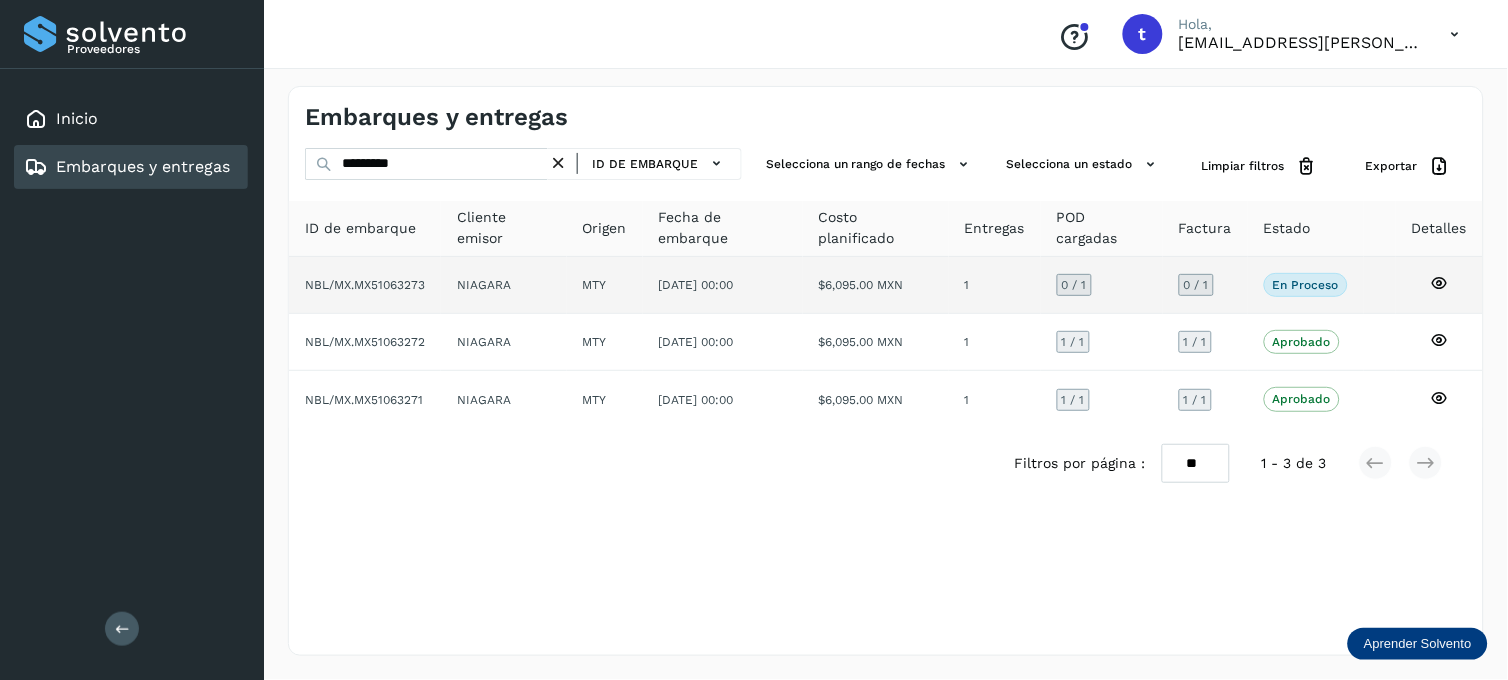 click 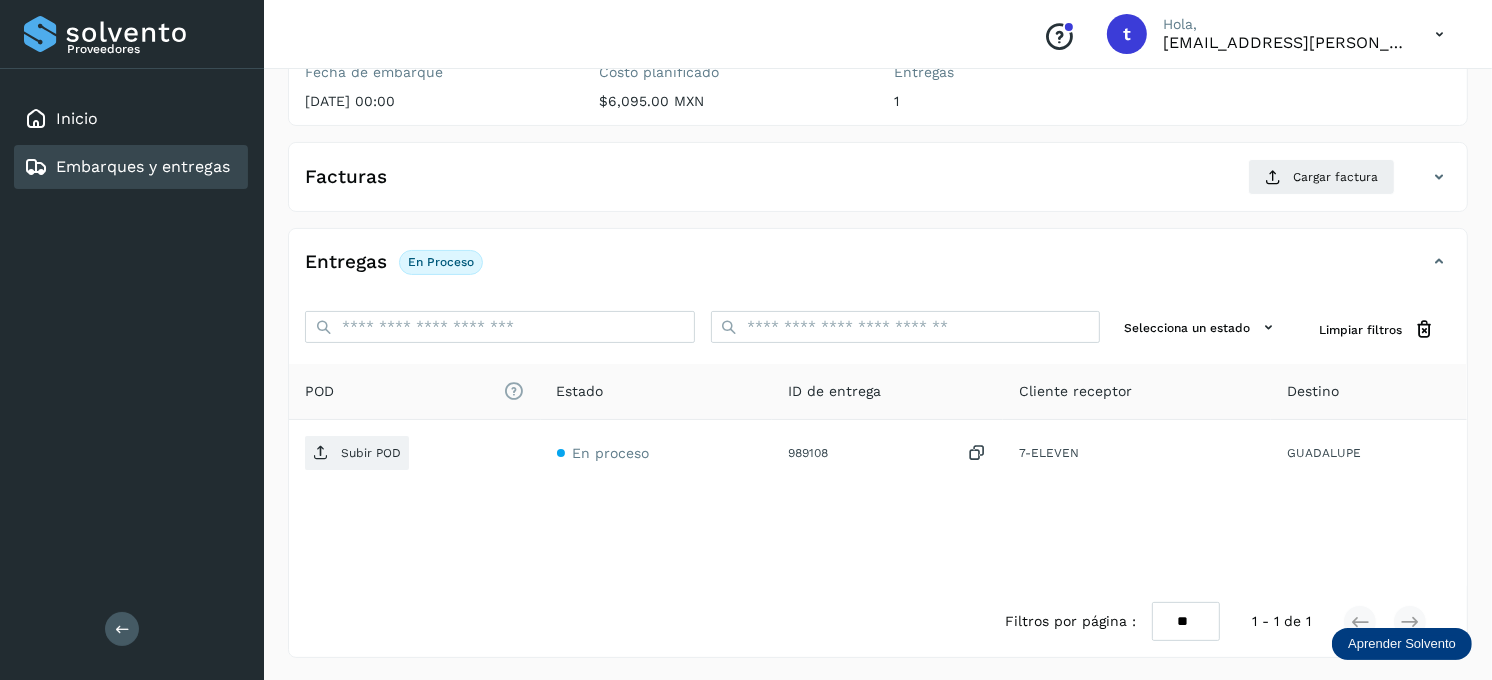 scroll, scrollTop: 270, scrollLeft: 0, axis: vertical 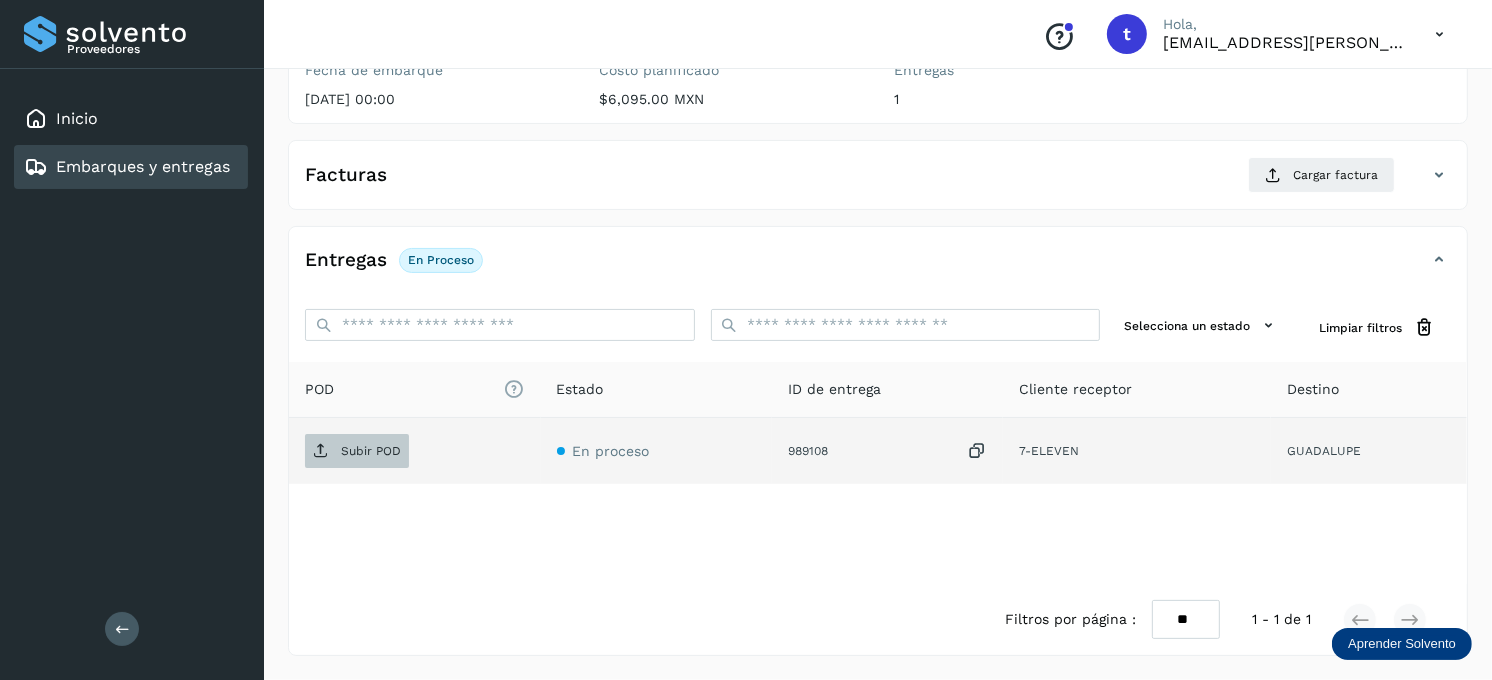 click on "Subir POD" at bounding box center [371, 451] 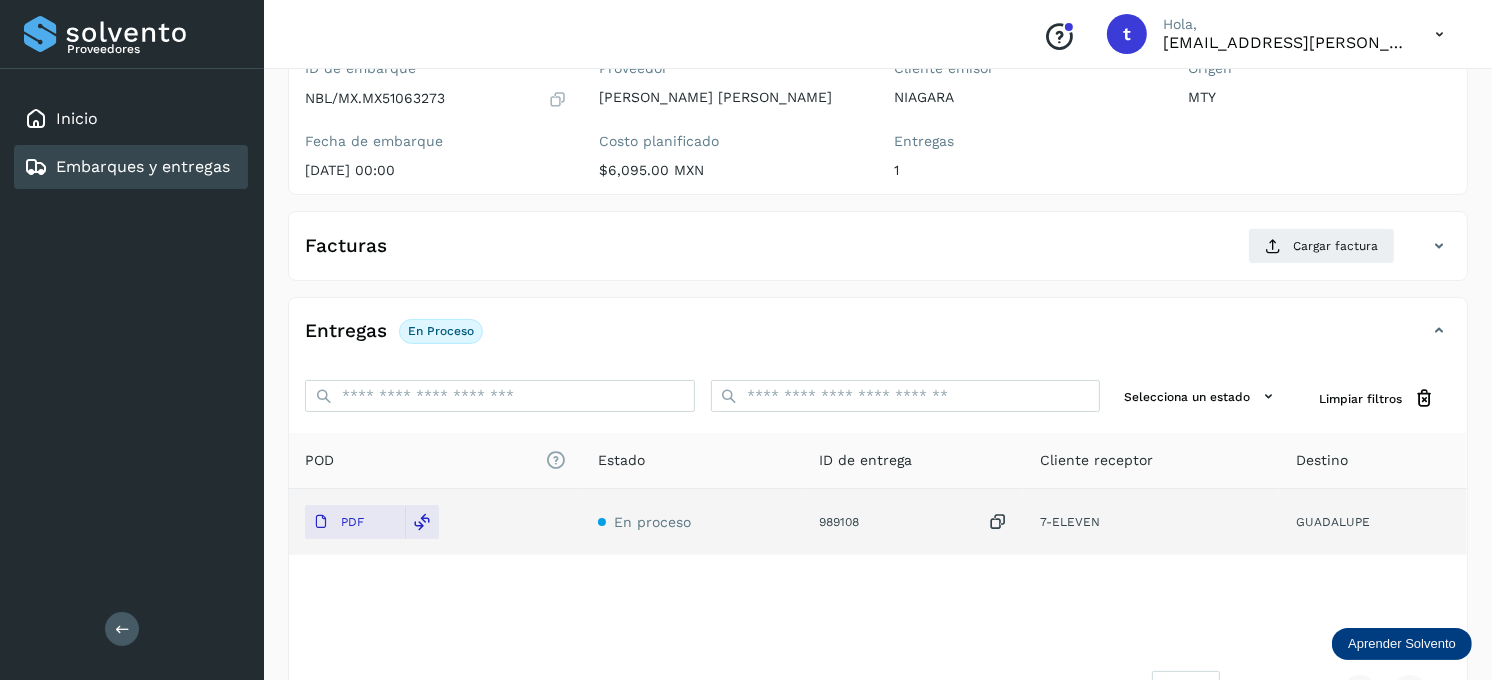 scroll, scrollTop: 222, scrollLeft: 0, axis: vertical 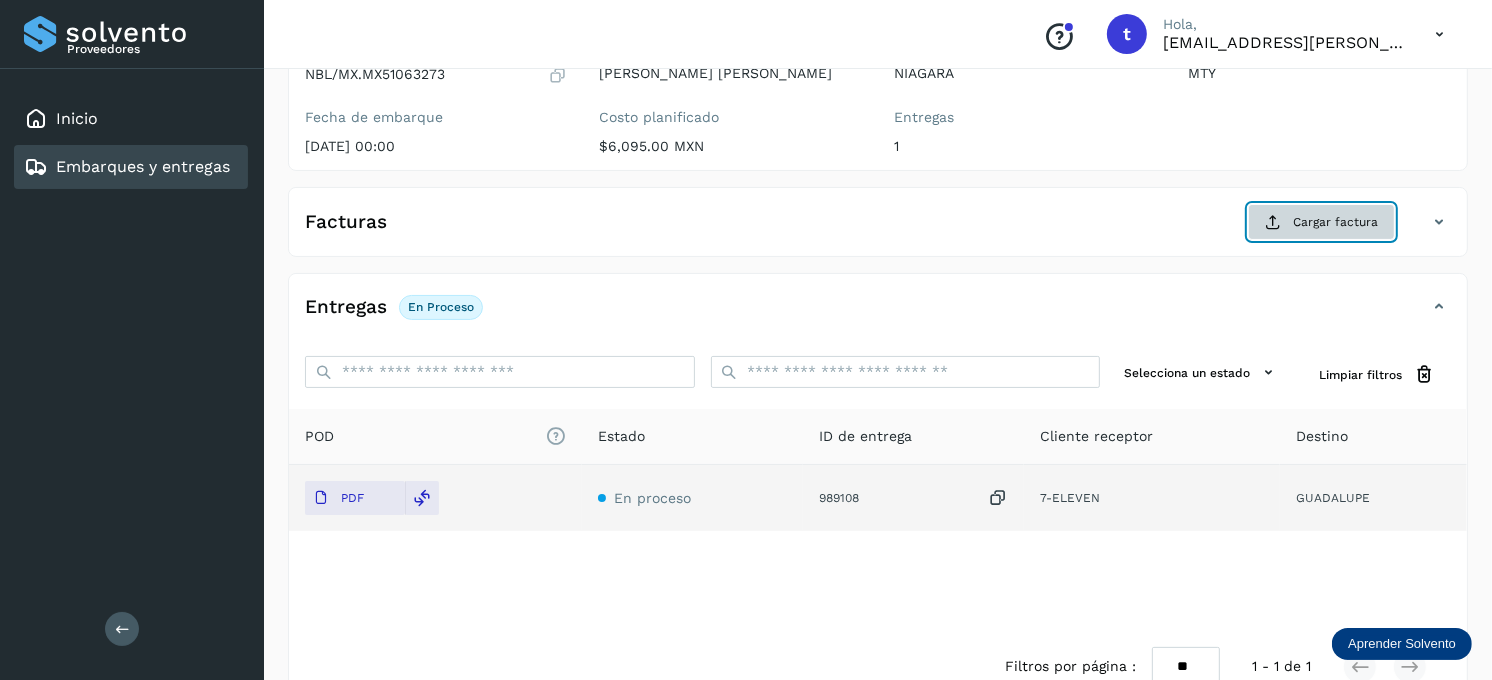 click at bounding box center (1273, 222) 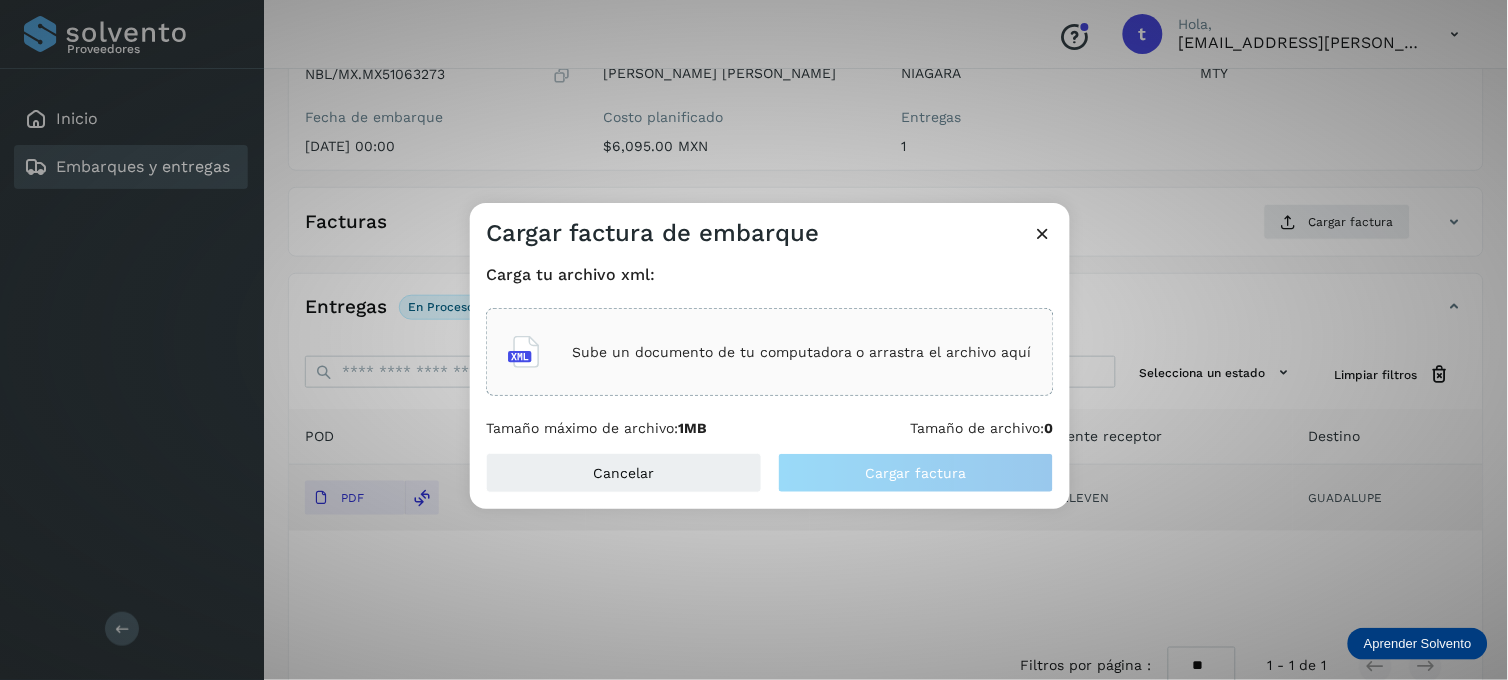 click on "Sube un documento de tu computadora o arrastra el archivo aquí" at bounding box center (802, 352) 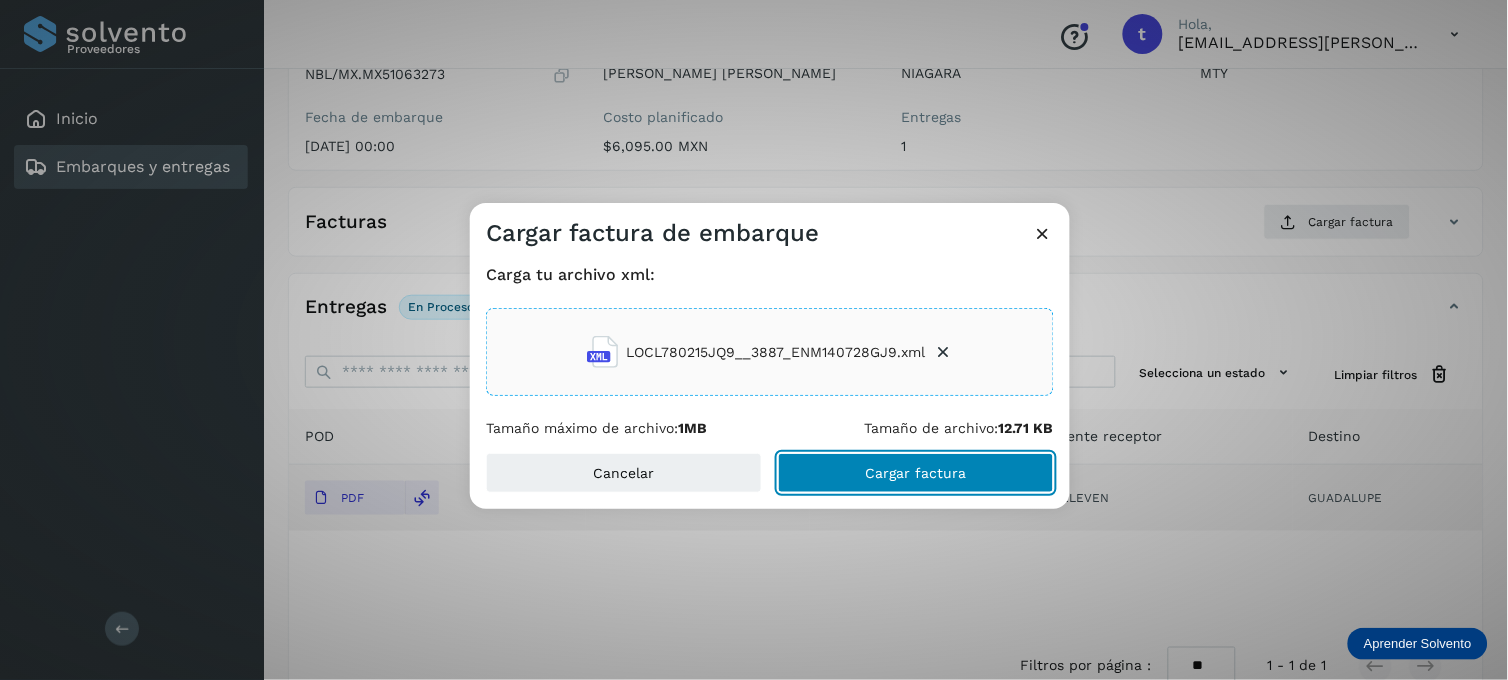 click on "Cargar factura" 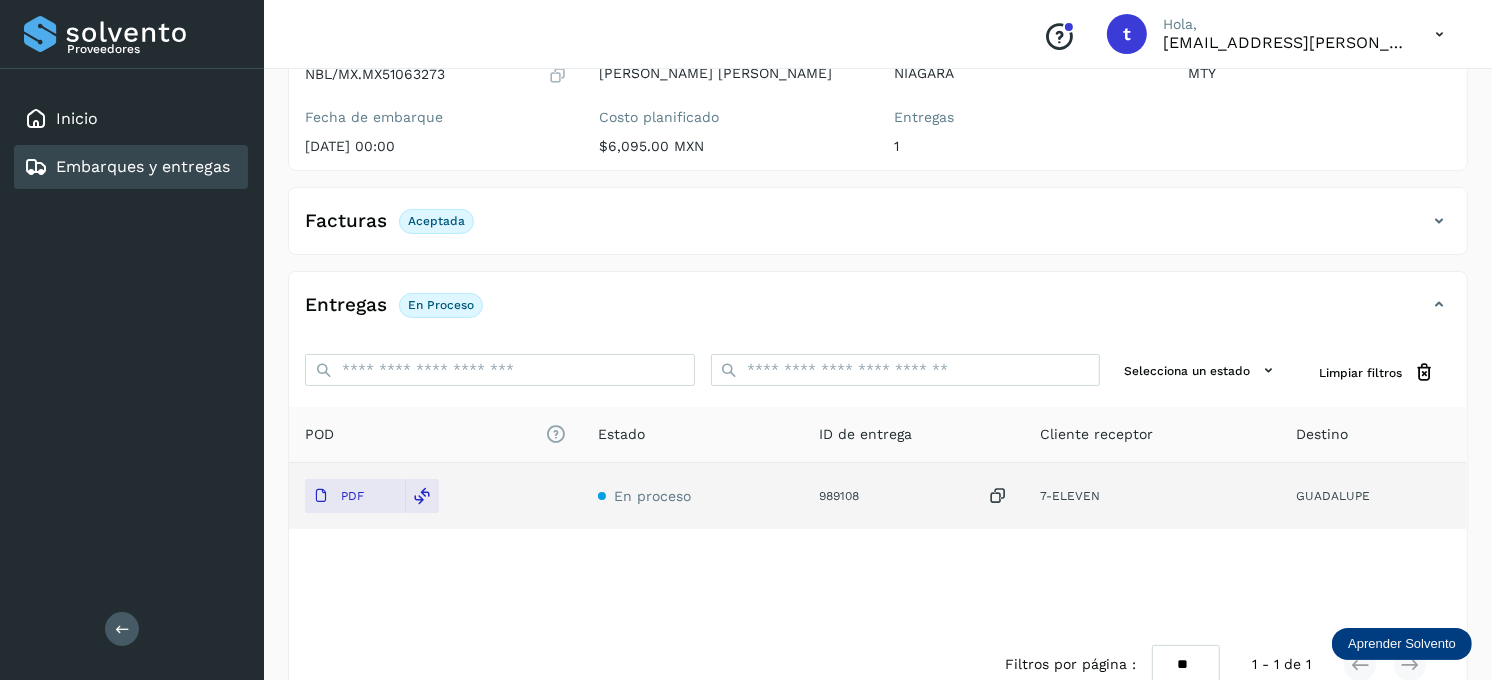 scroll, scrollTop: 267, scrollLeft: 0, axis: vertical 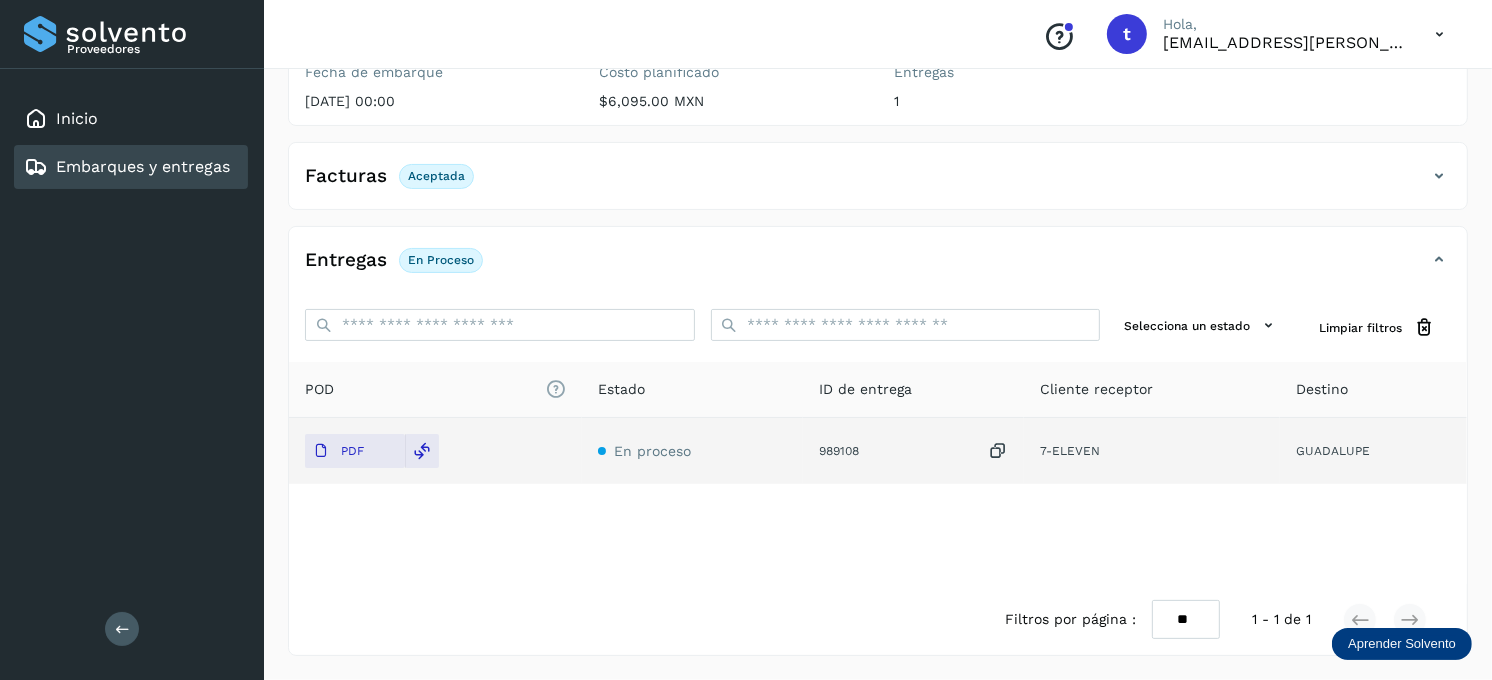 click on "Embarques y entregas" at bounding box center (143, 166) 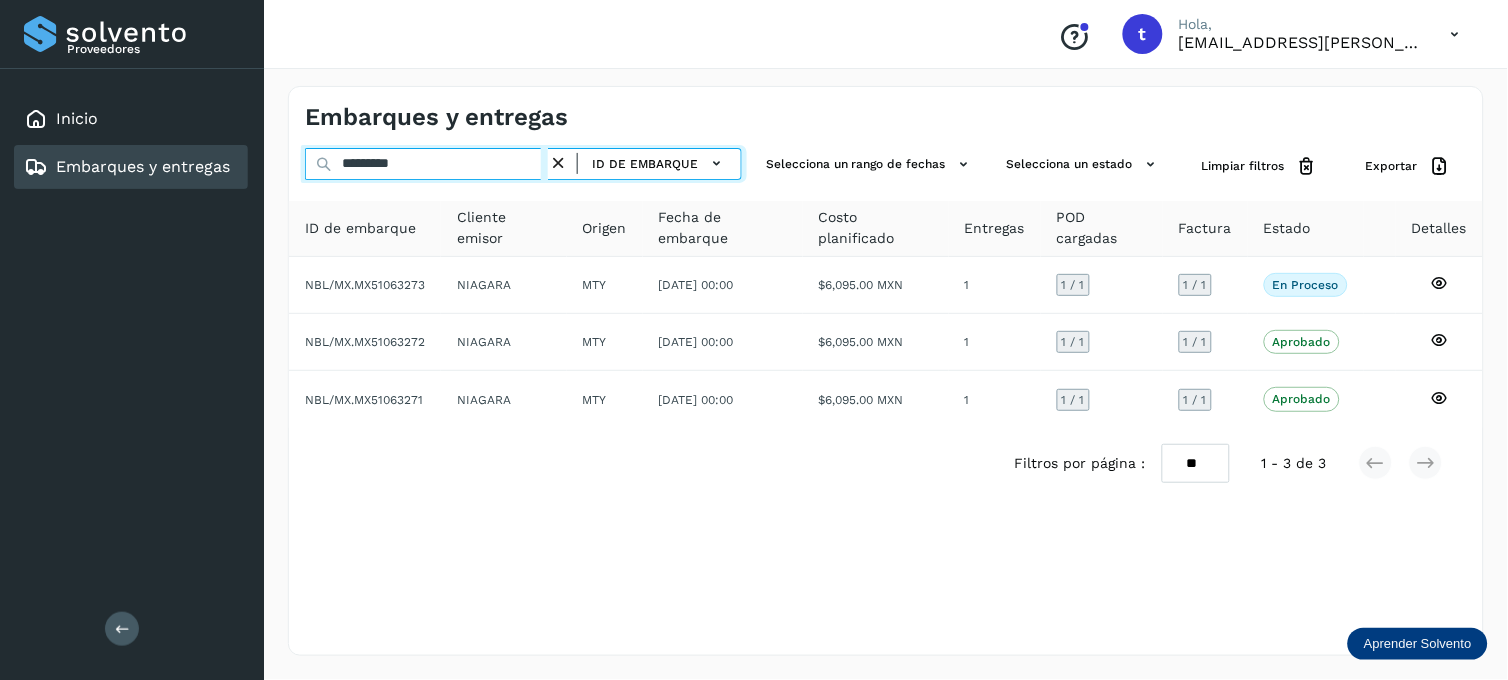 click on "*********" at bounding box center [426, 164] 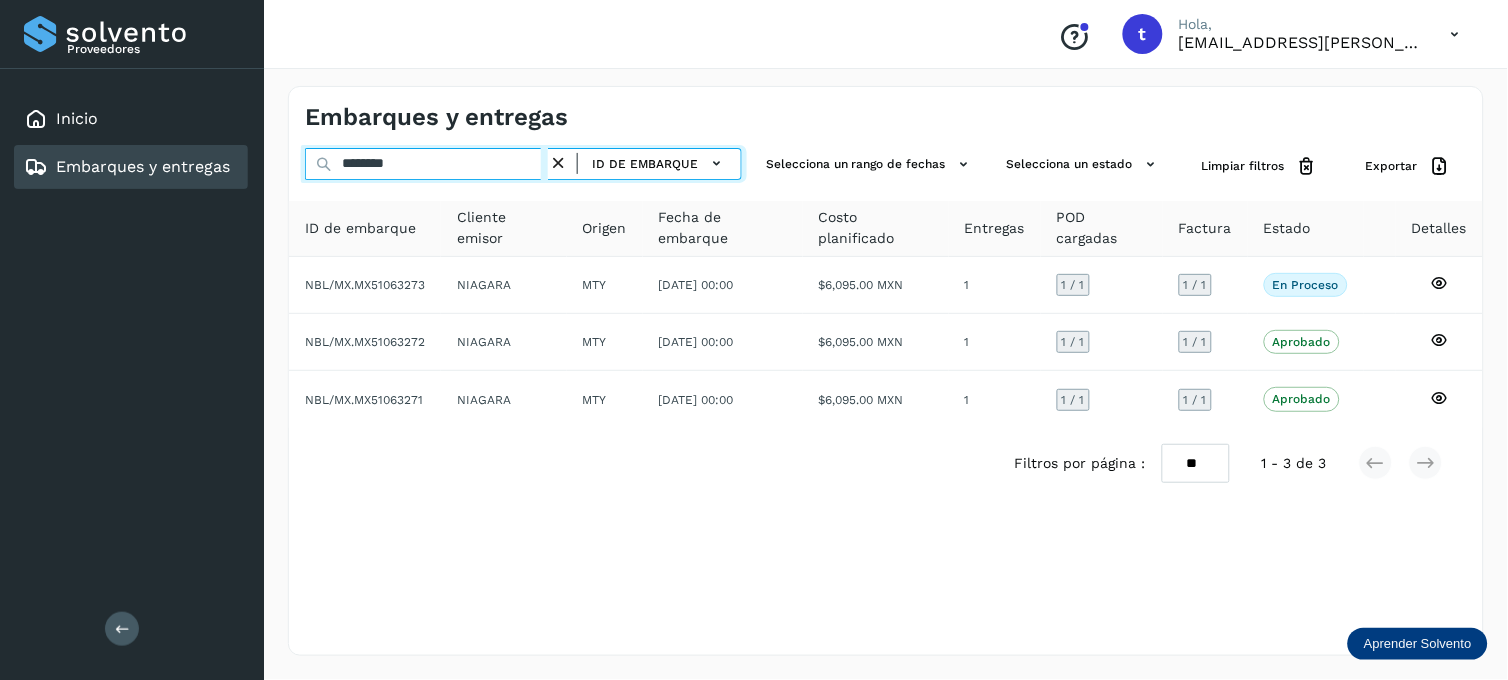 drag, startPoint x: 435, startPoint y: 158, endPoint x: 275, endPoint y: 162, distance: 160.04999 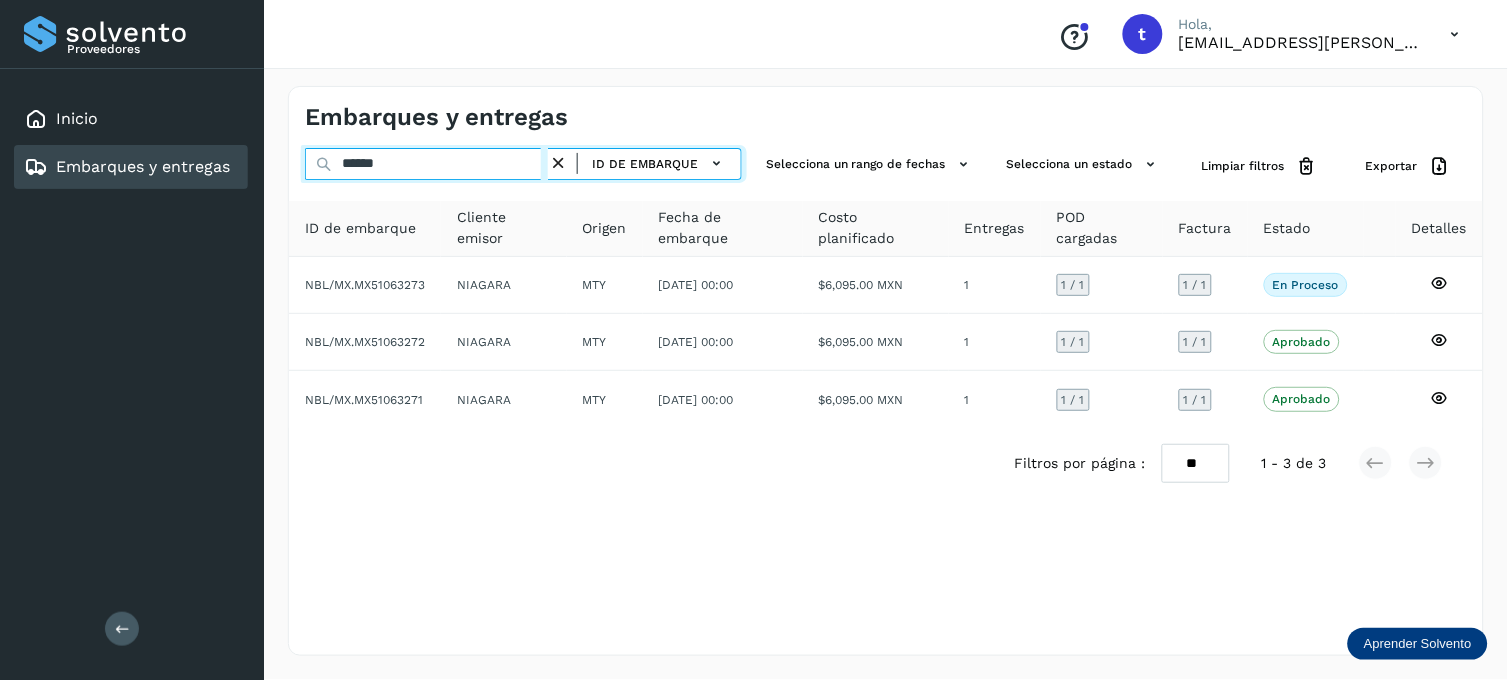 type on "******" 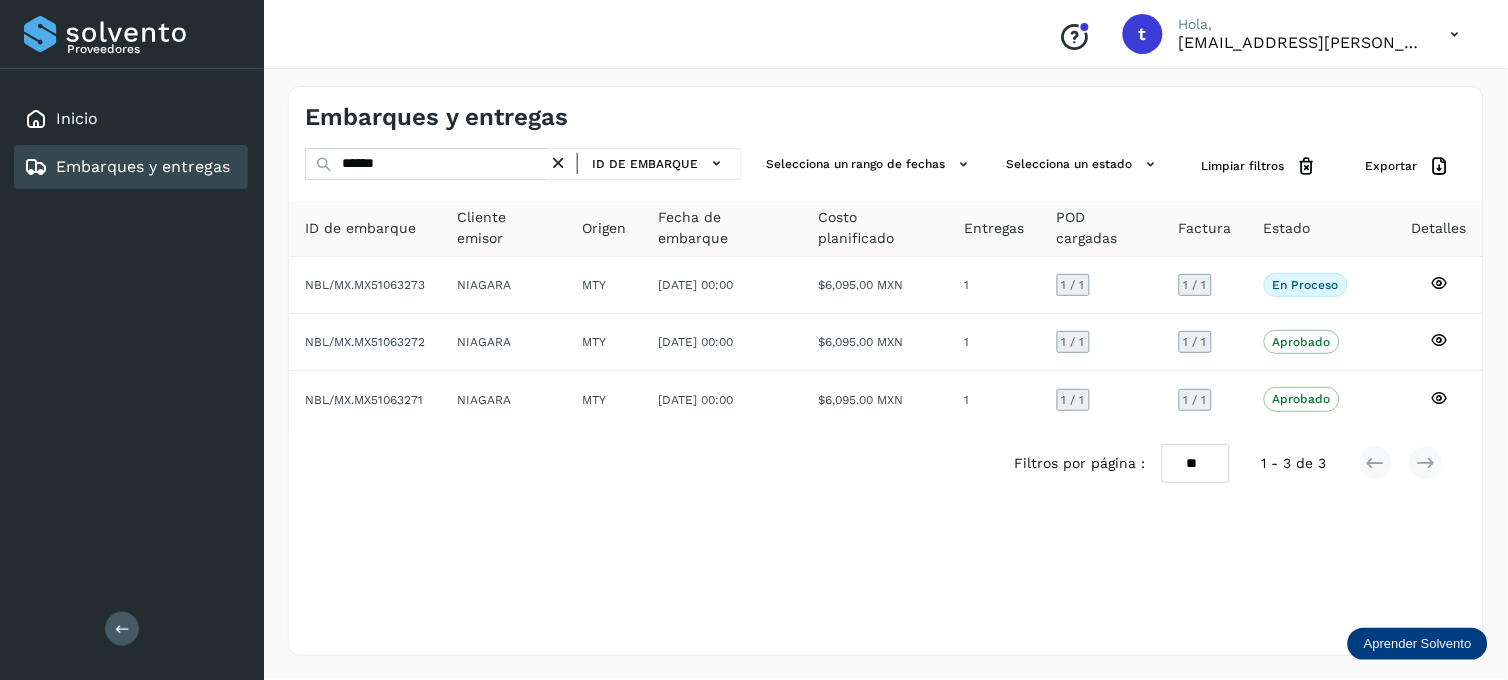 click at bounding box center (558, 163) 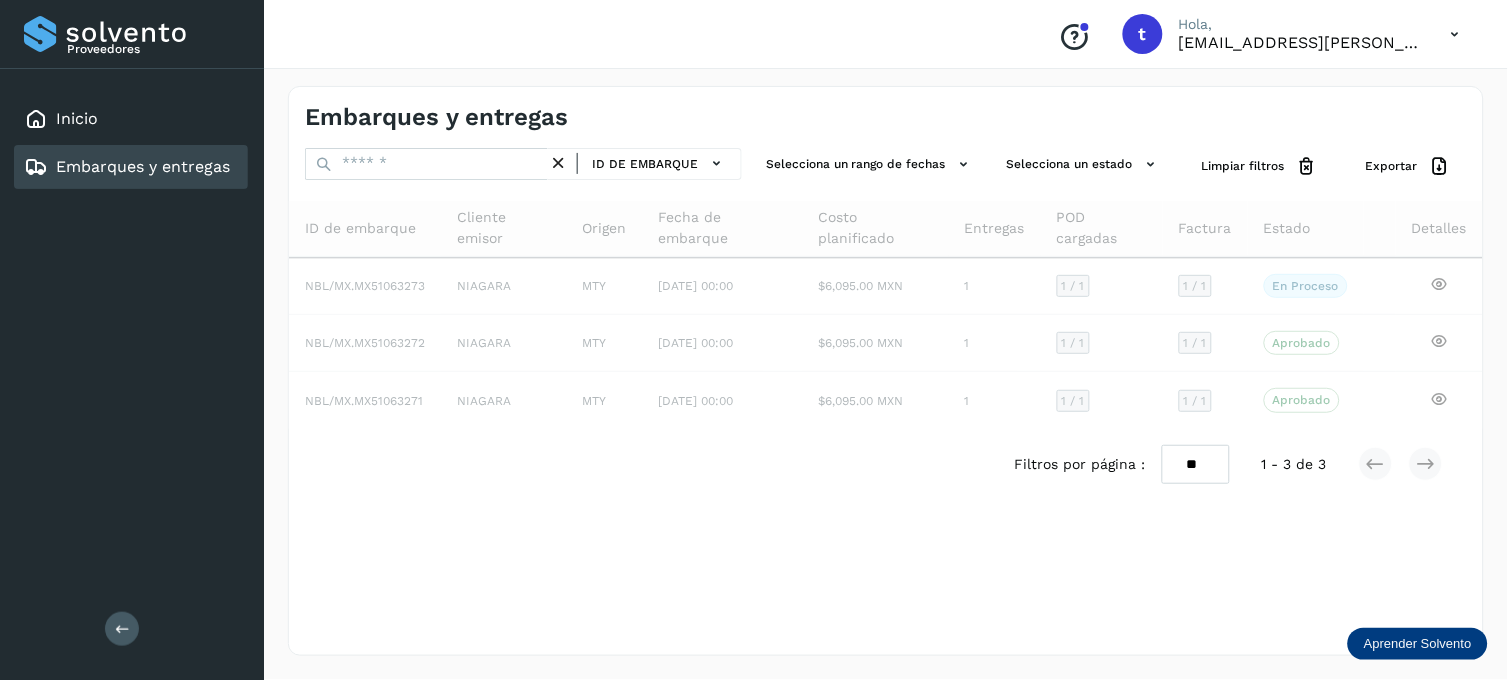 click on "Embarques y entregas" at bounding box center (143, 166) 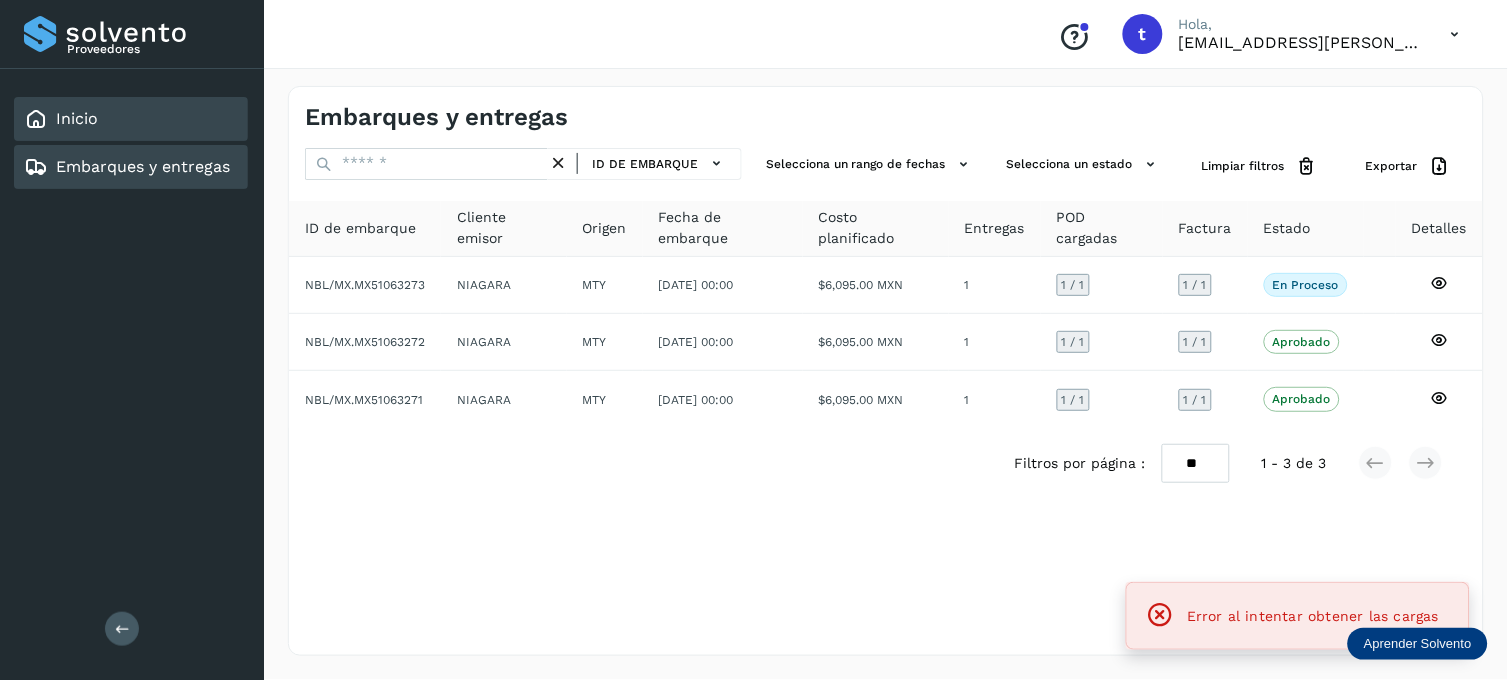 click on "Inicio" 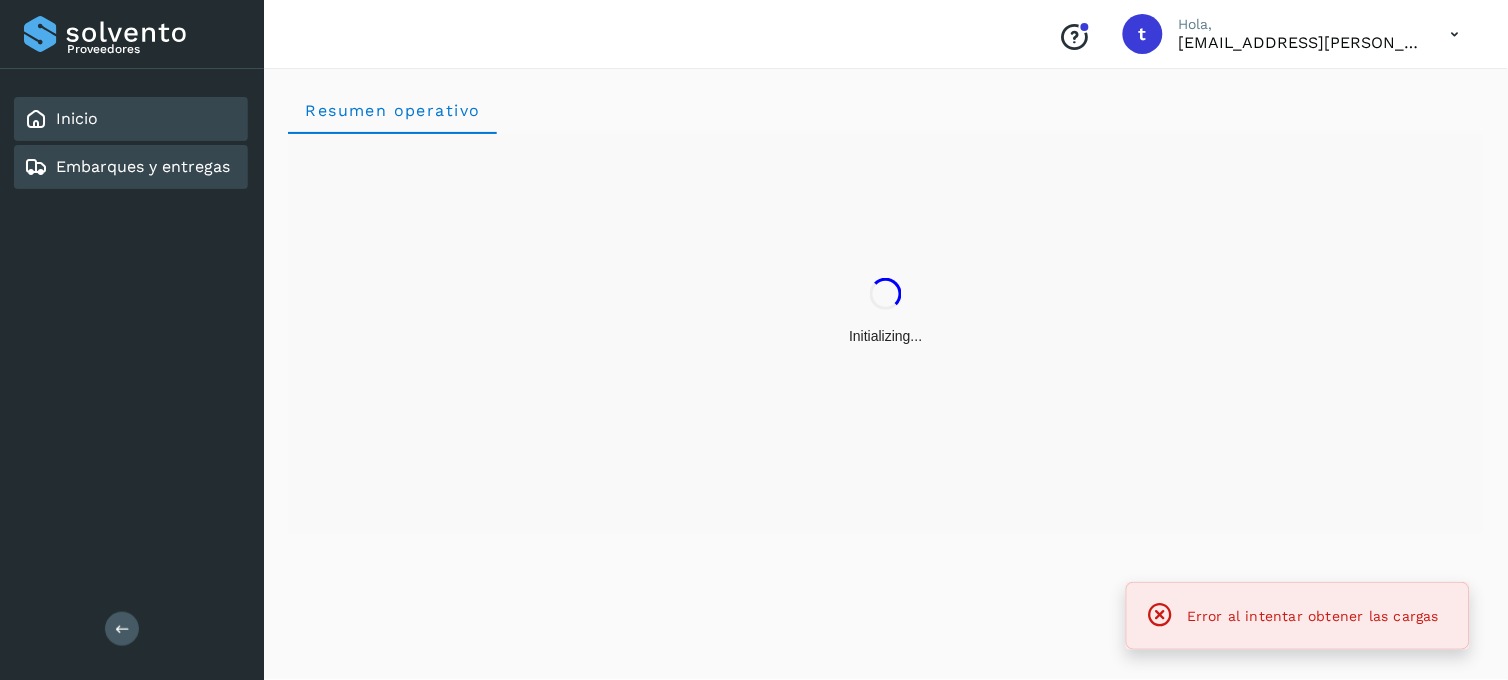 click on "Embarques y entregas" at bounding box center [143, 166] 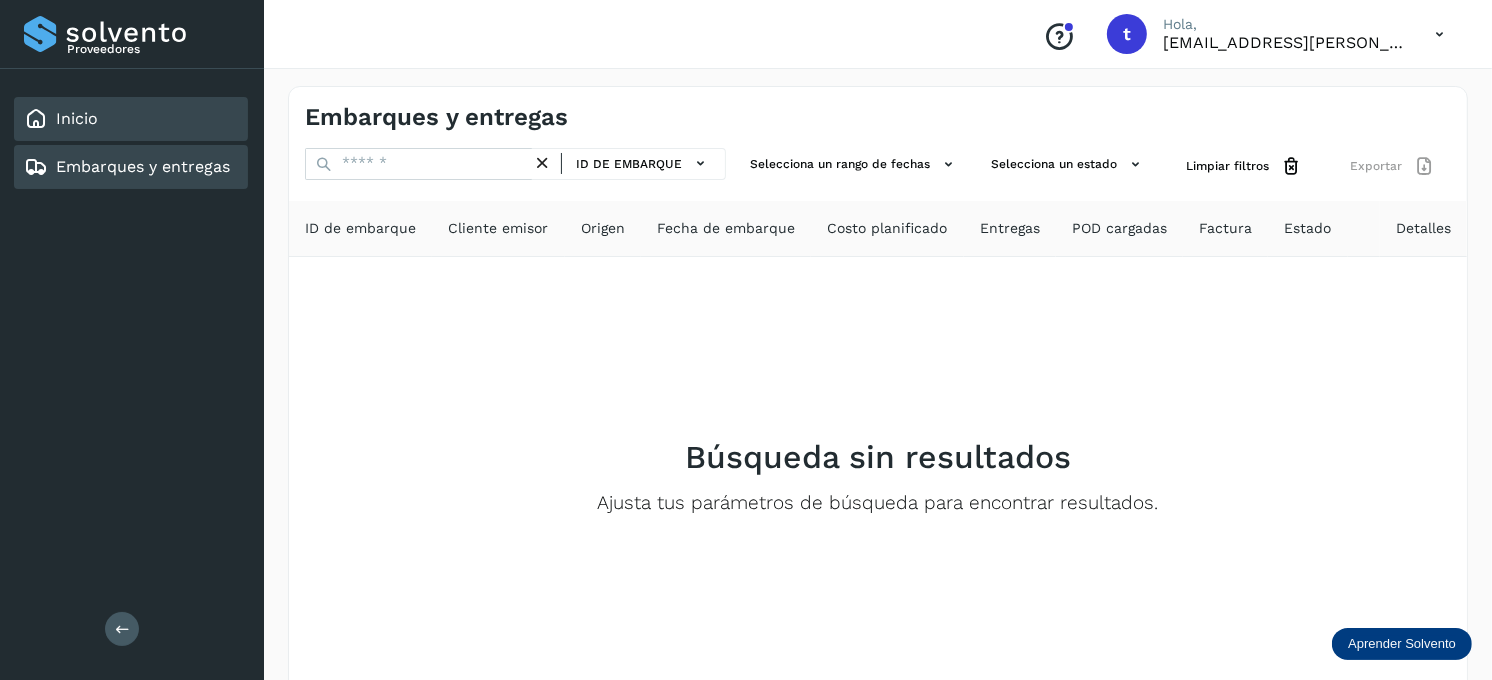 click on "Inicio" at bounding box center [77, 118] 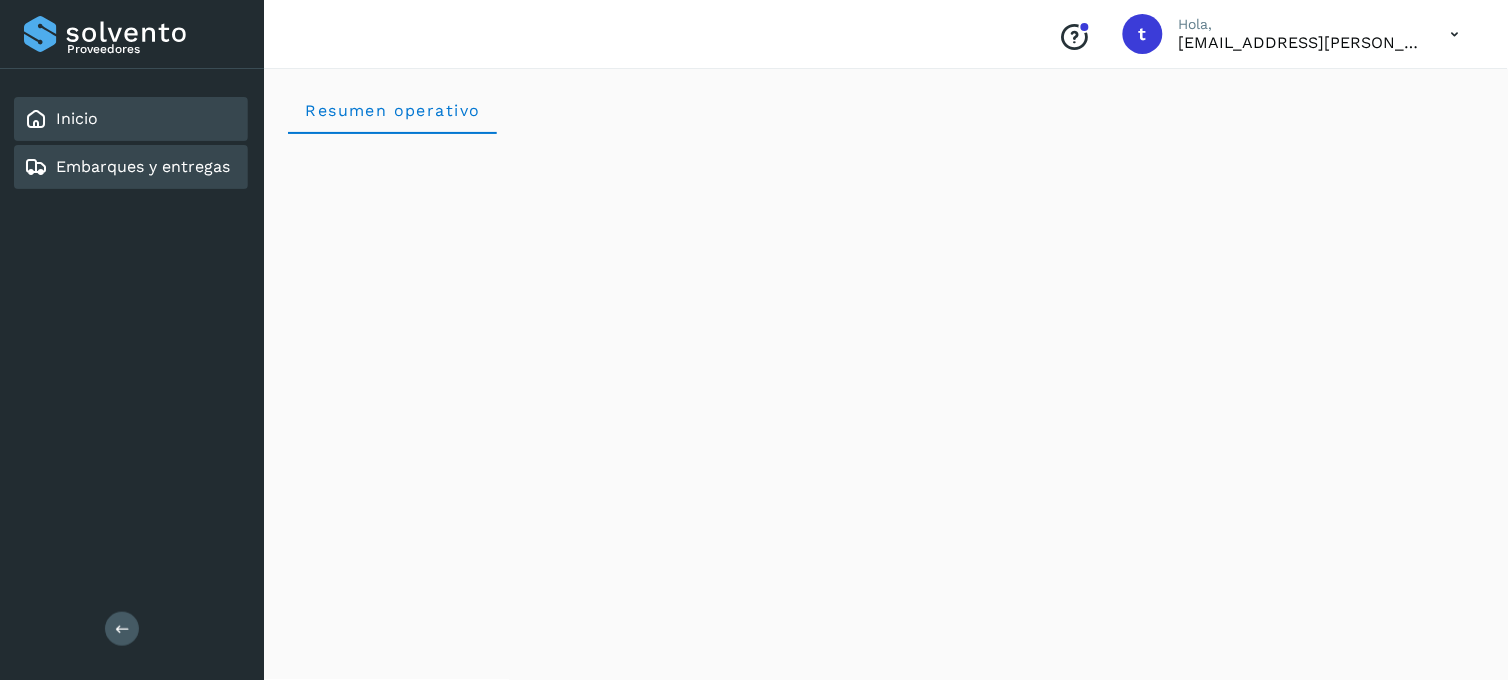 click on "Embarques y entregas" 